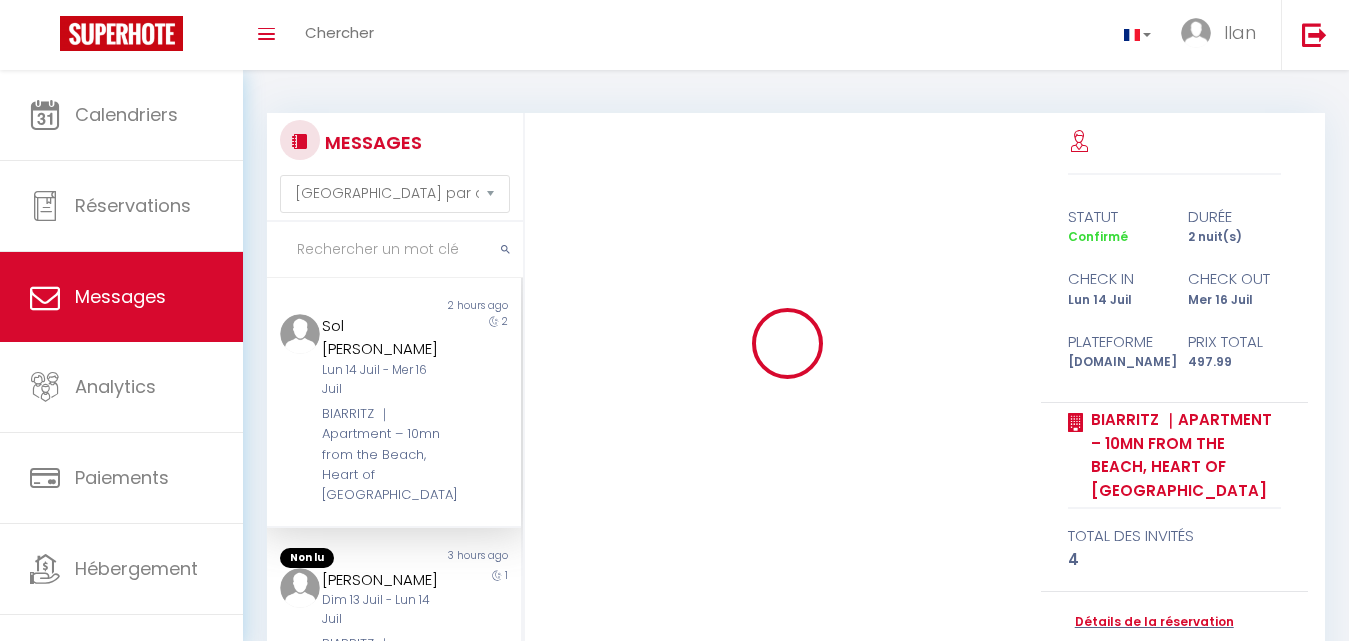 select on "message" 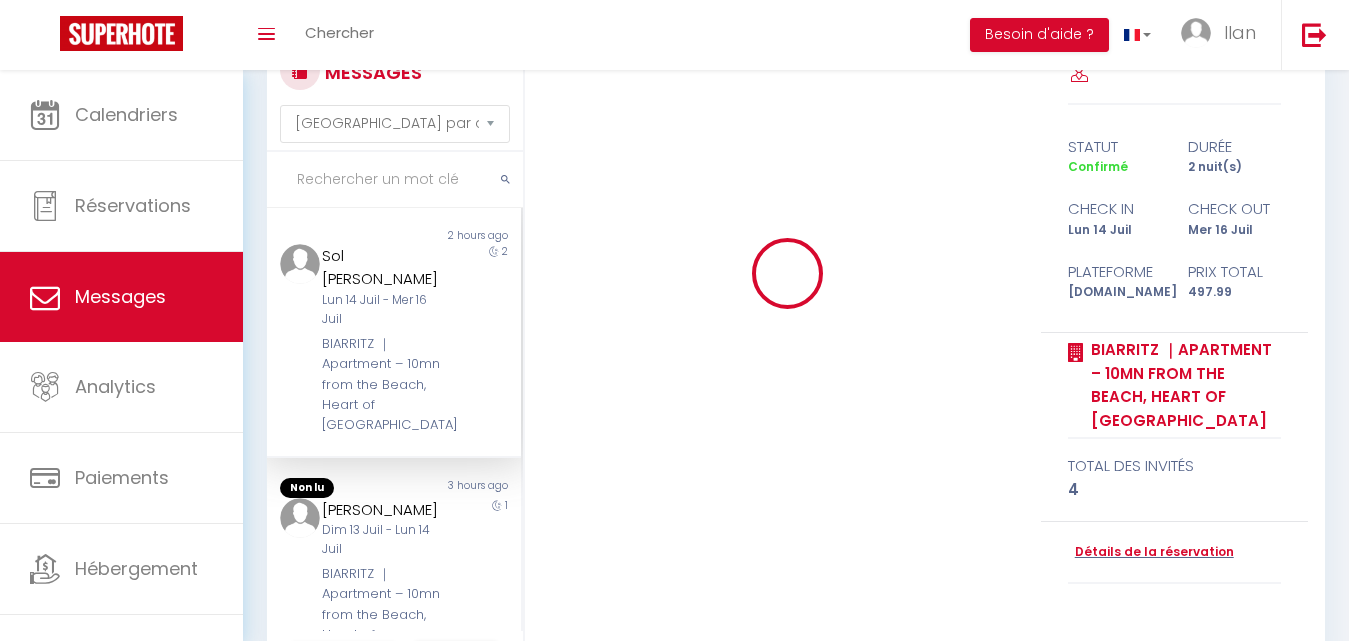 scroll, scrollTop: 70, scrollLeft: 0, axis: vertical 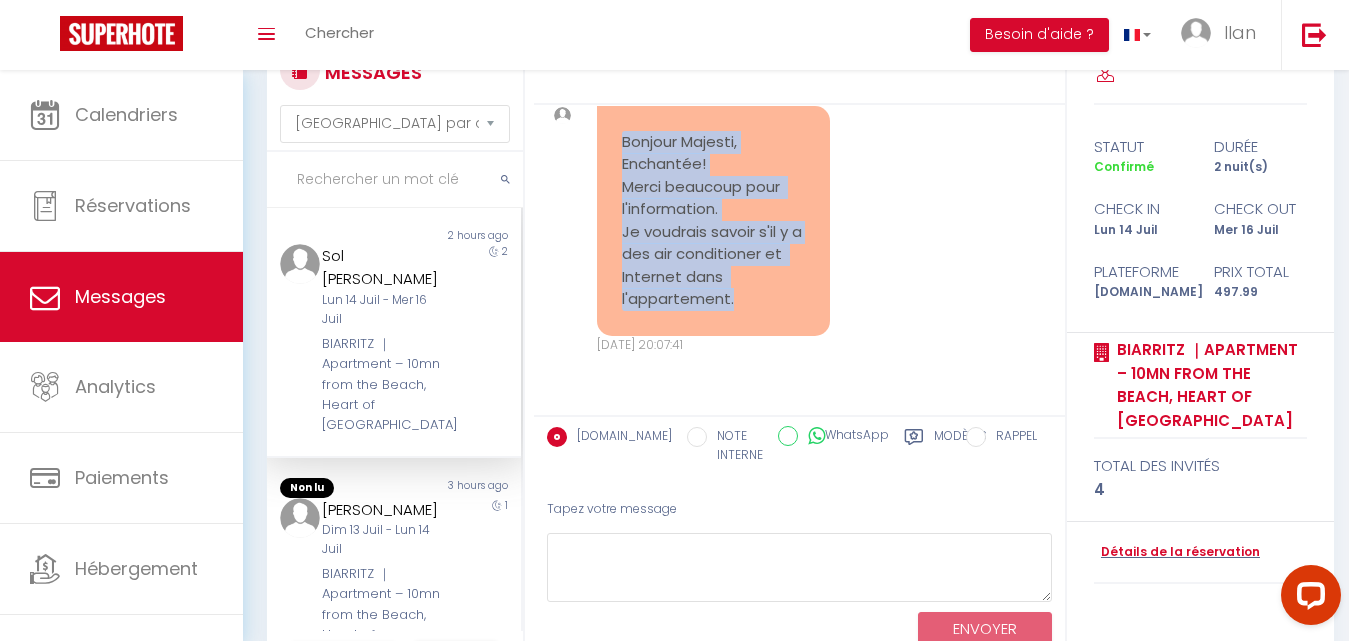 drag, startPoint x: 617, startPoint y: 144, endPoint x: 769, endPoint y: 325, distance: 236.35777 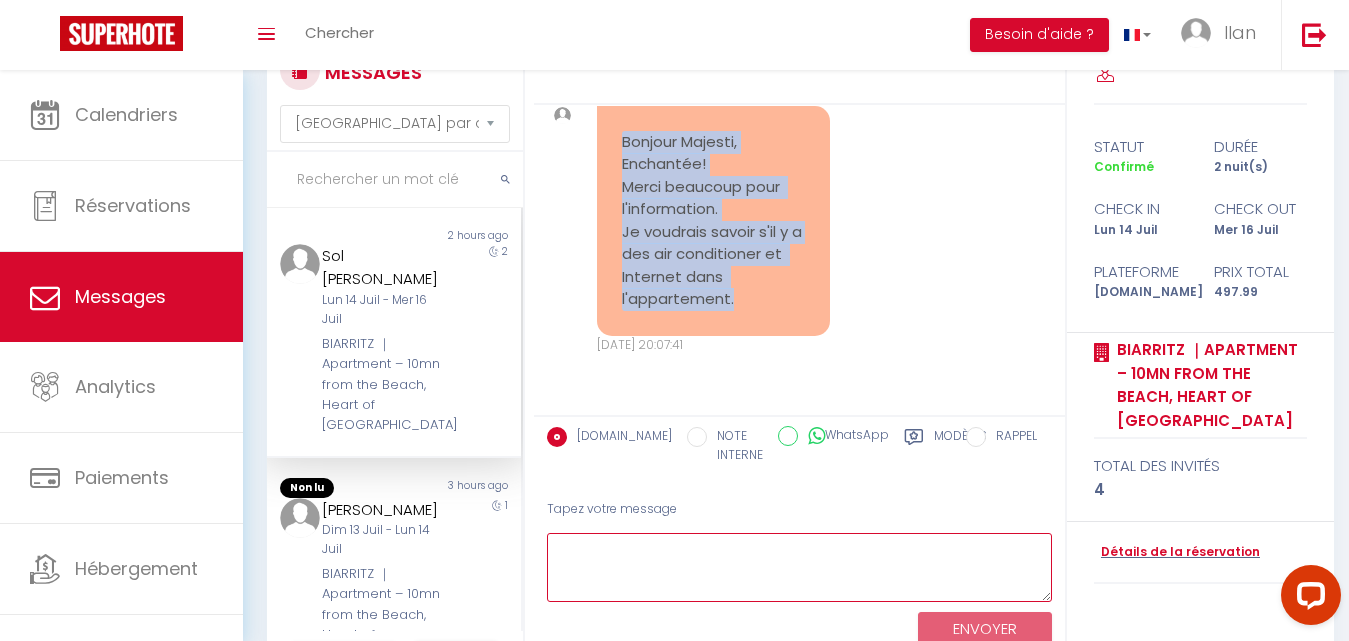 click at bounding box center [799, 567] 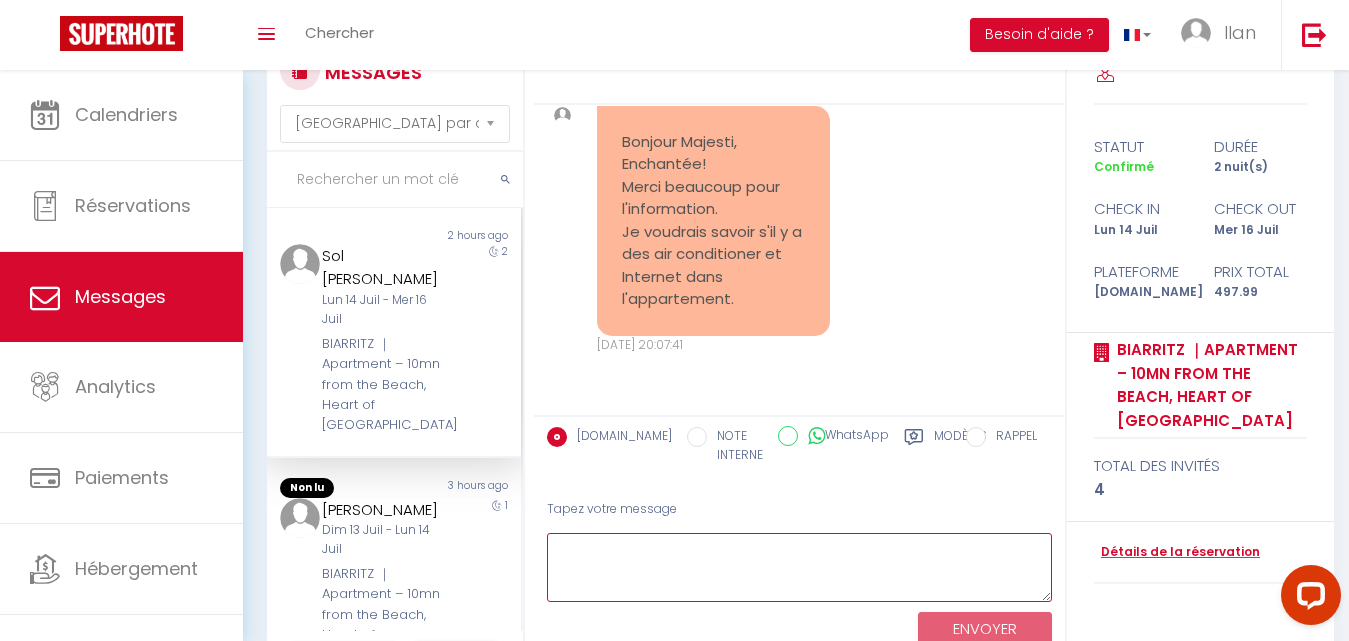 paste on "Bonjour Majesti,
Enchanté(e) également ! 😊
Merci pour votre message.
L’appartement n’est pas équipé de climatisation ni de connexion Wi-Fi.
N’hésitez pas si vous avez d’autres questions ou besoins, je suis là pour vous aider !" 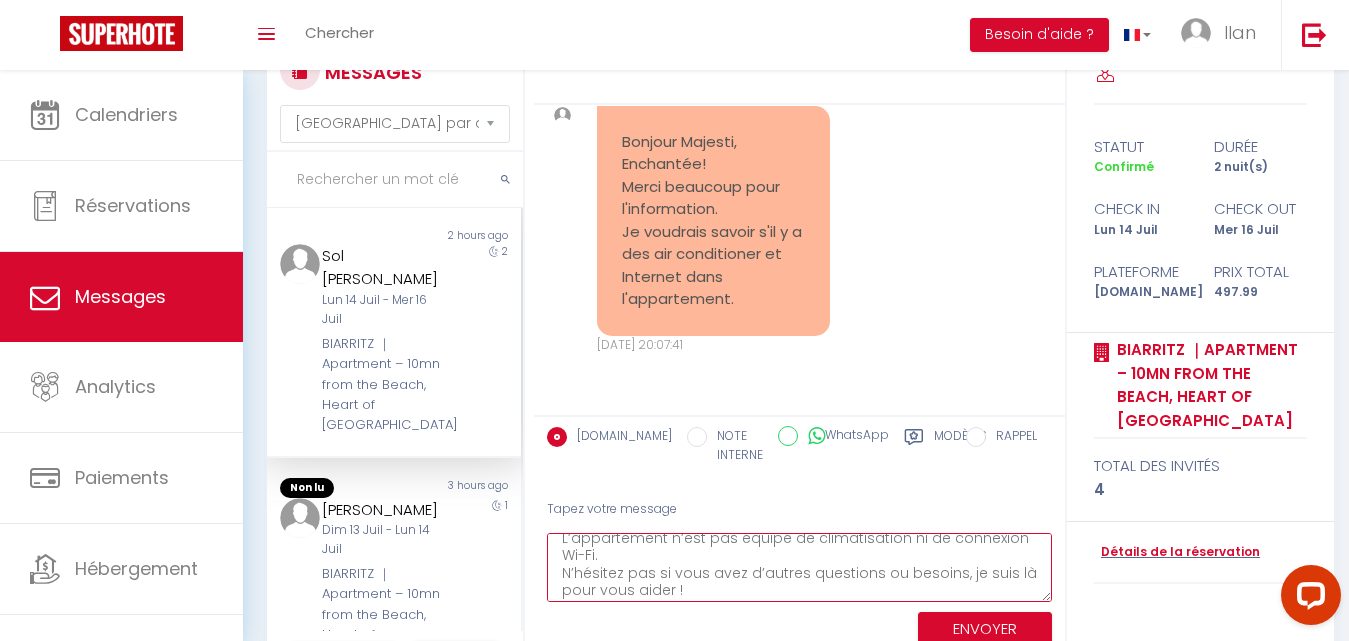 scroll, scrollTop: 4, scrollLeft: 0, axis: vertical 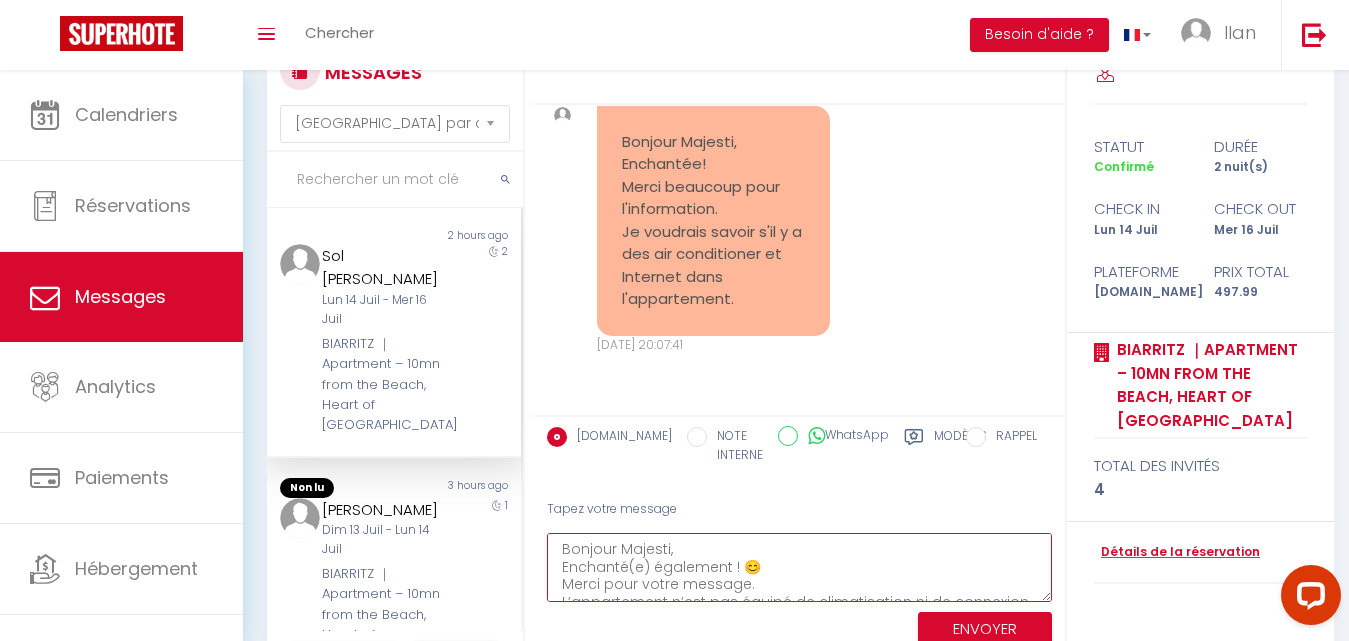 drag, startPoint x: 676, startPoint y: 549, endPoint x: 618, endPoint y: 551, distance: 58.034473 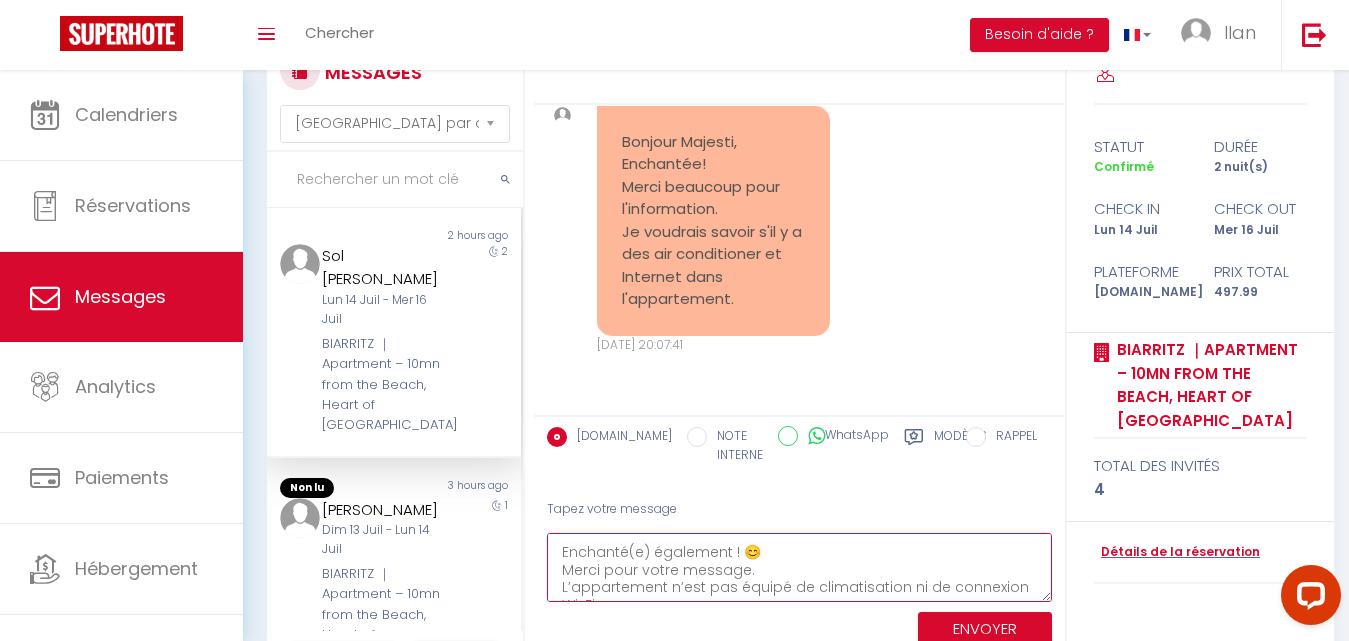 scroll, scrollTop: 0, scrollLeft: 0, axis: both 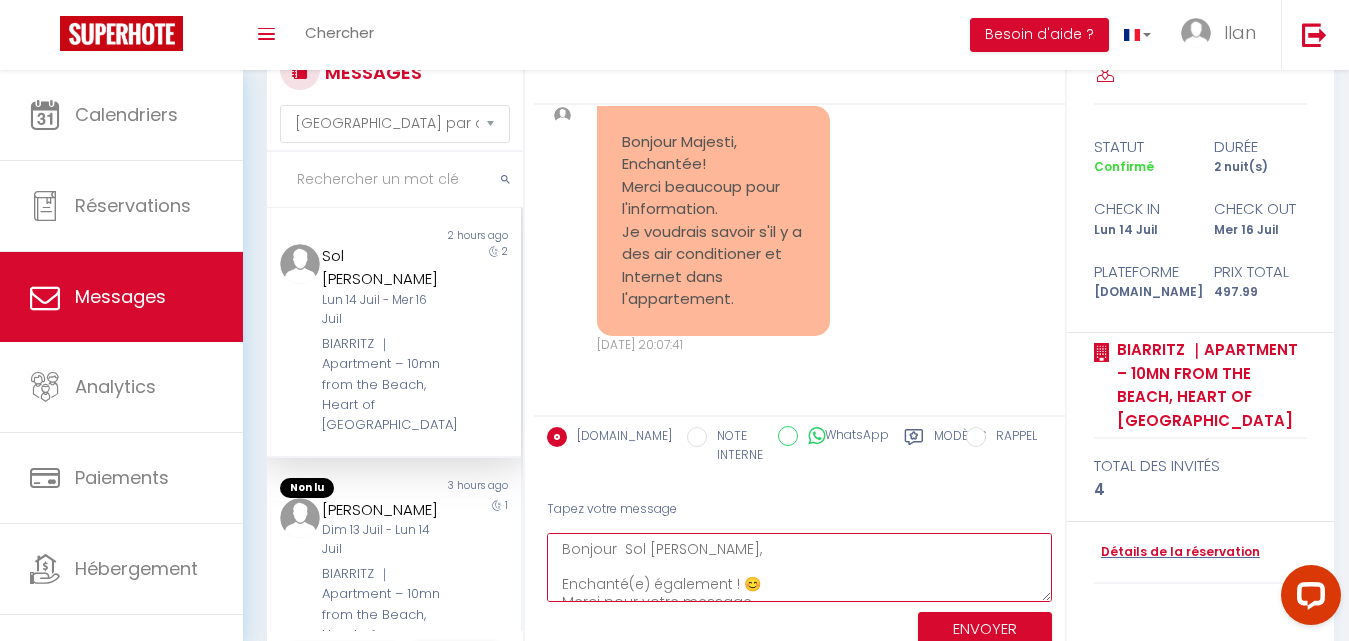drag, startPoint x: 646, startPoint y: 579, endPoint x: 626, endPoint y: 582, distance: 20.22375 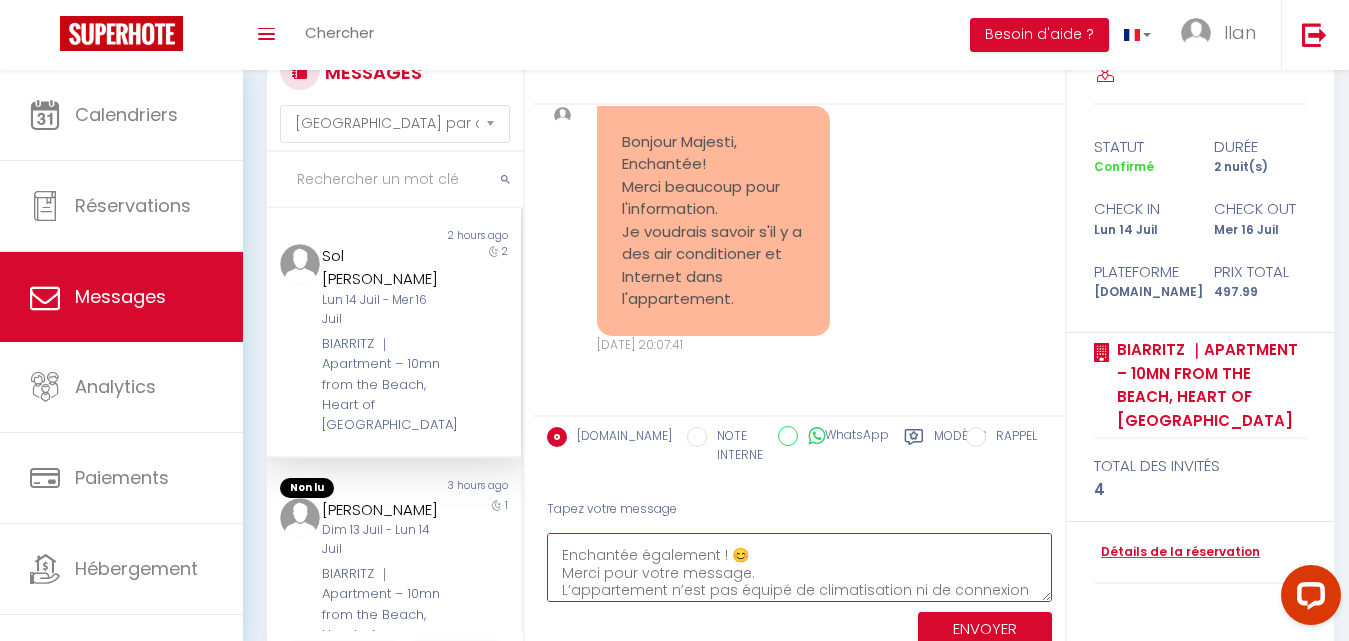 scroll, scrollTop: 47, scrollLeft: 0, axis: vertical 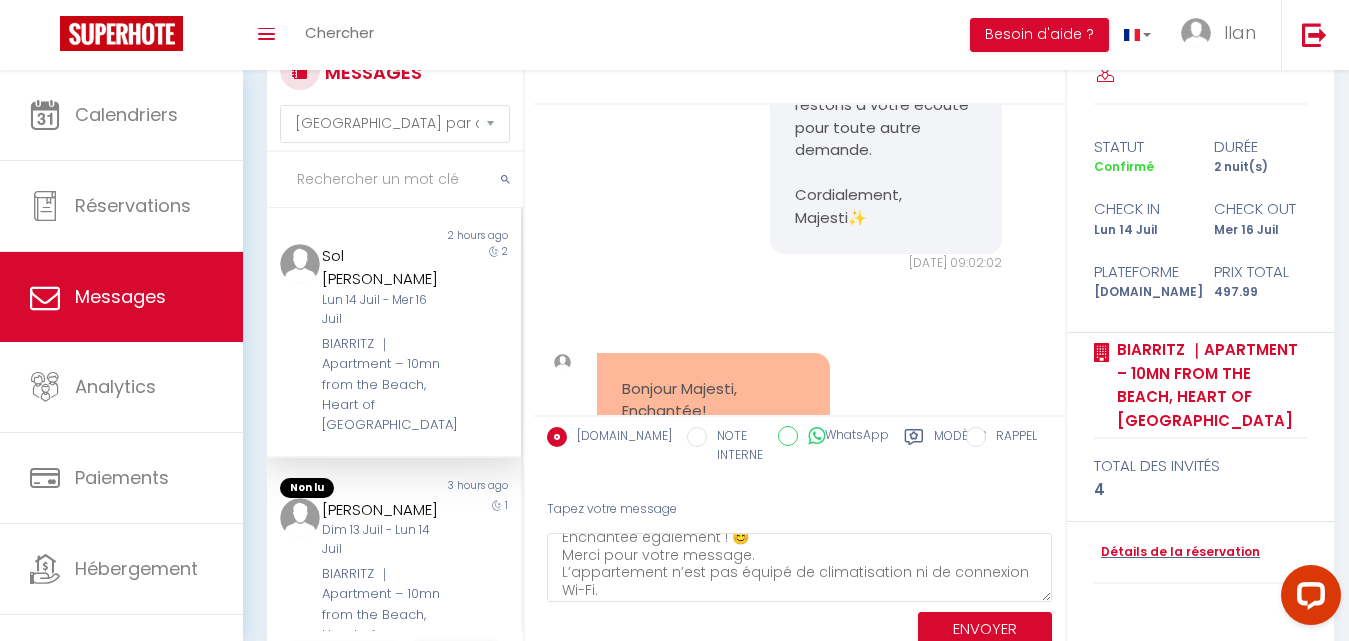 drag, startPoint x: 868, startPoint y: 273, endPoint x: 781, endPoint y: 241, distance: 92.69843 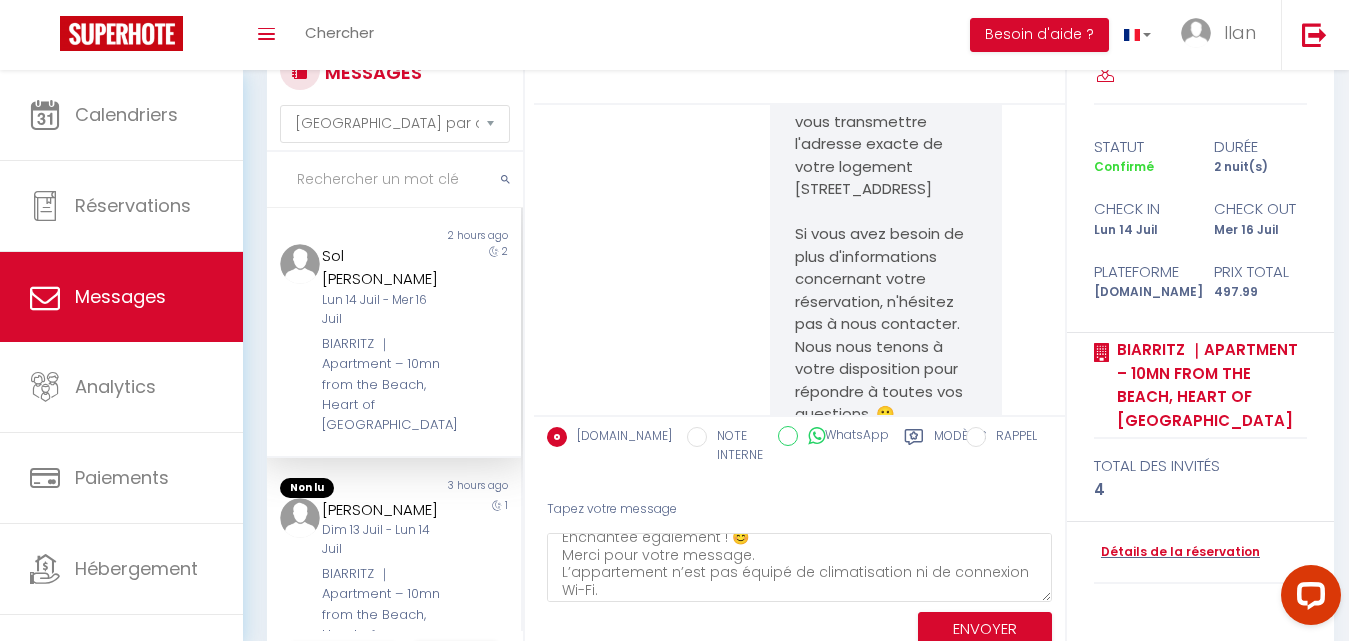 scroll, scrollTop: 2373, scrollLeft: 0, axis: vertical 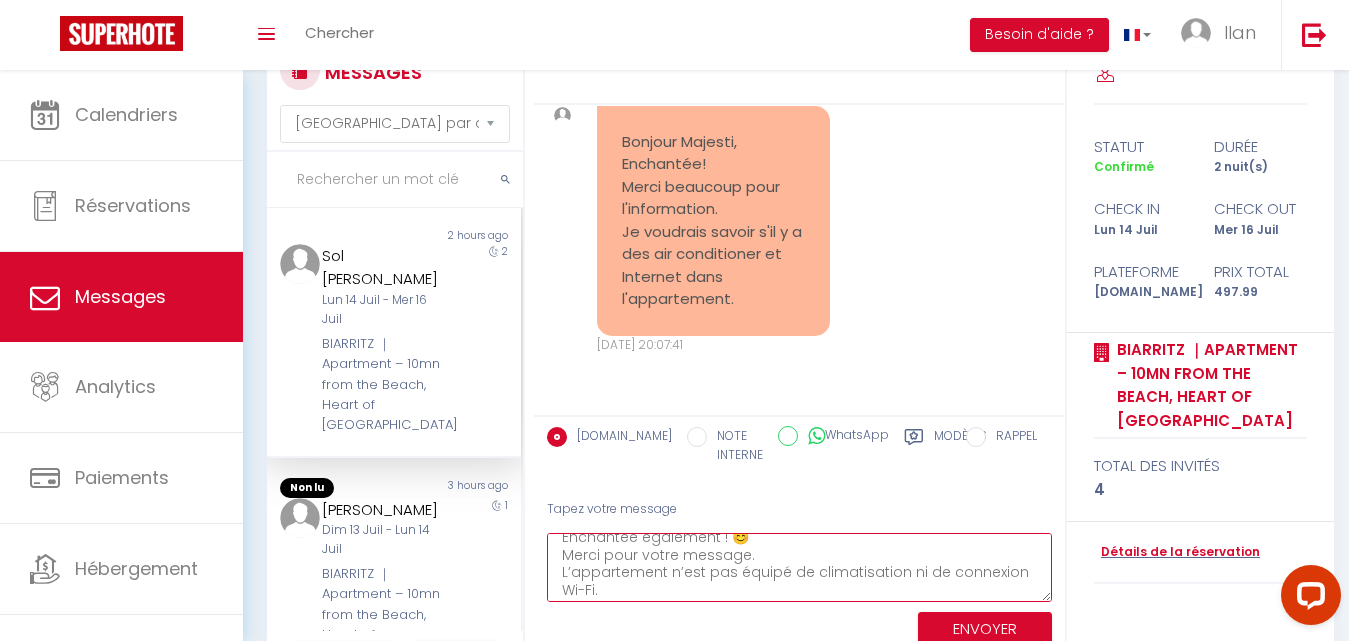 click on "Bonjour  Sol Esther,
Enchantée également ! 😊
Merci pour votre message.
L’appartement n’est pas équipé de climatisation ni de connexion Wi-Fi.
N’hésitez pas si vous avez d’autres questions ou besoins, je suis là pour vous aider !" at bounding box center [799, 567] 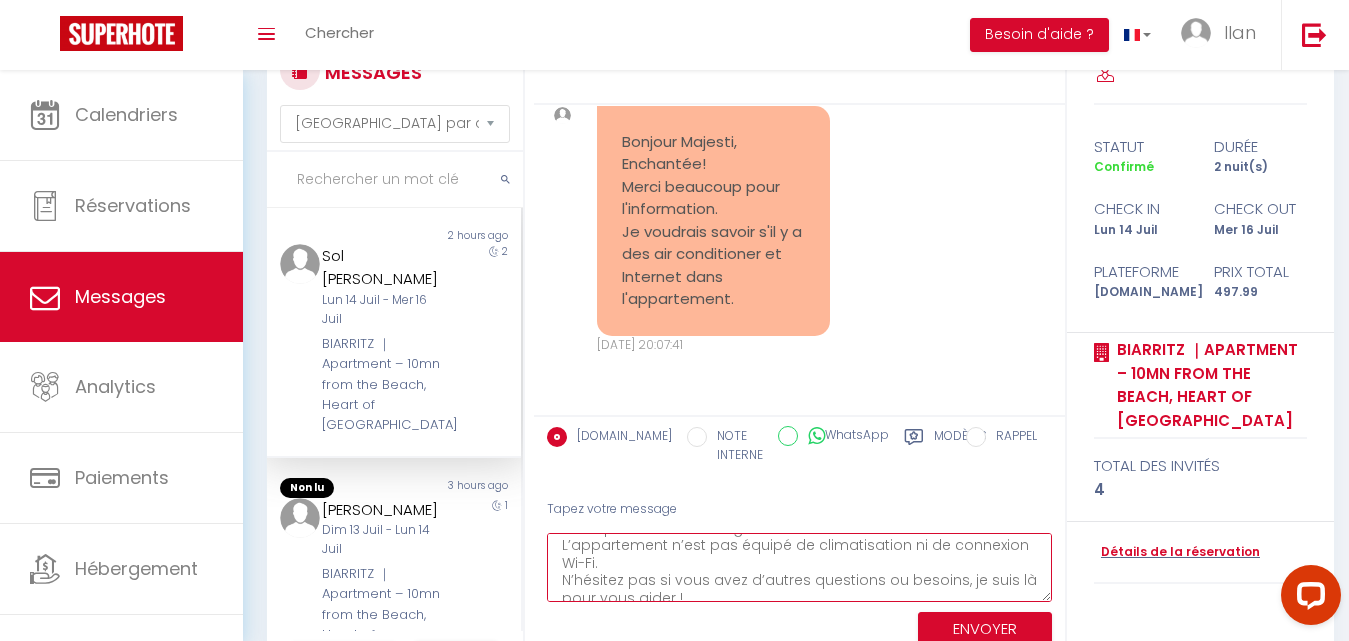 scroll, scrollTop: 82, scrollLeft: 0, axis: vertical 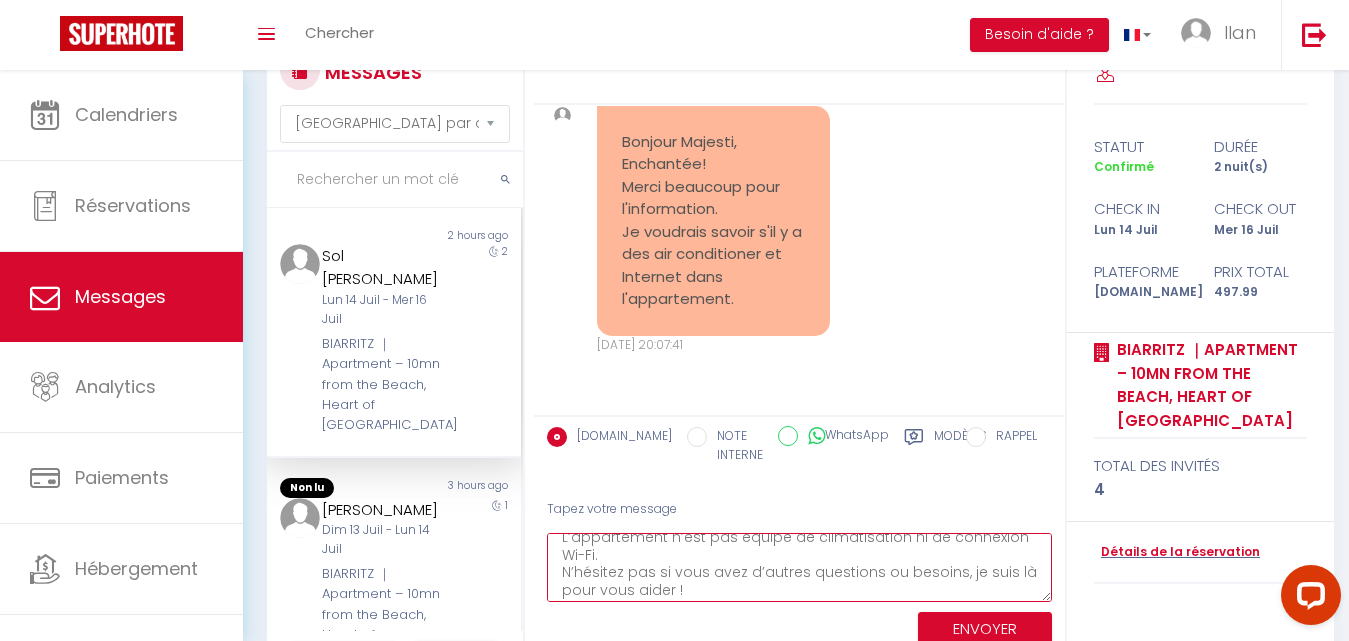 drag, startPoint x: 949, startPoint y: 574, endPoint x: 999, endPoint y: 574, distance: 50 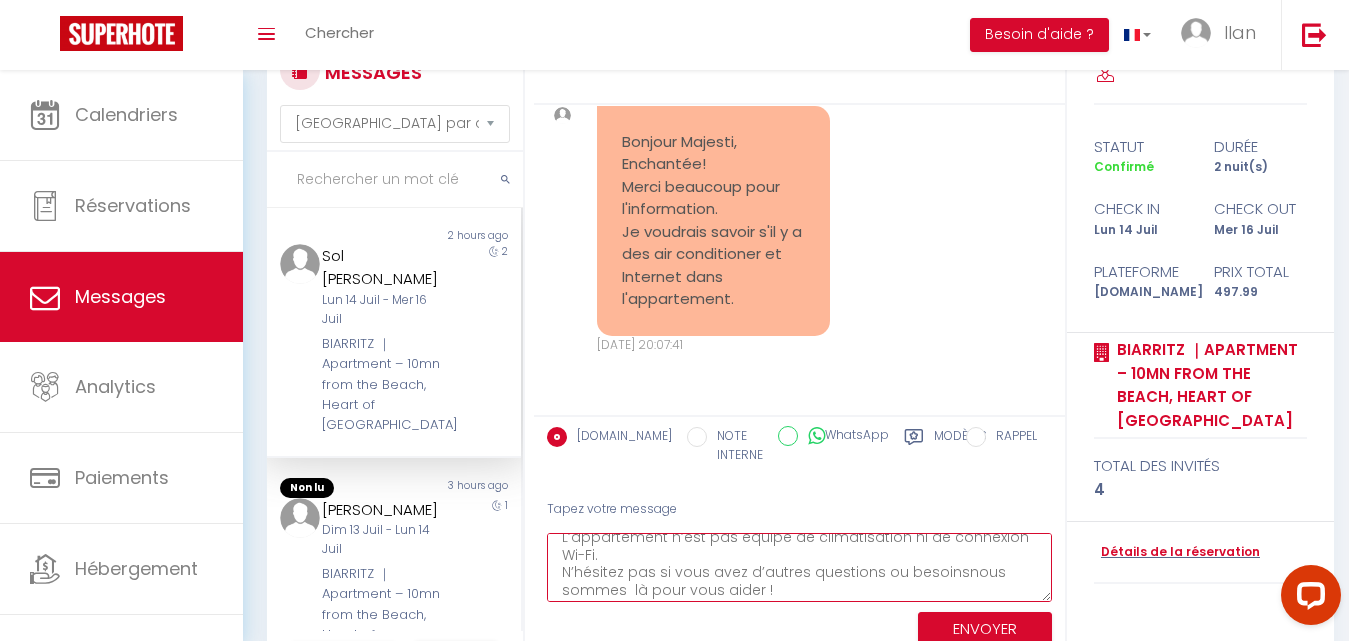 click on "Bonjour  Sol Esther,
Enchantée également ! 😊
Merci pour votre message.
L’appartement n’est pas équipé de climatisation ni de connexion Wi-Fi.
N’hésitez pas si vous avez d’autres questions ou besoinsnous sommes  là pour vous aider !" at bounding box center (799, 567) 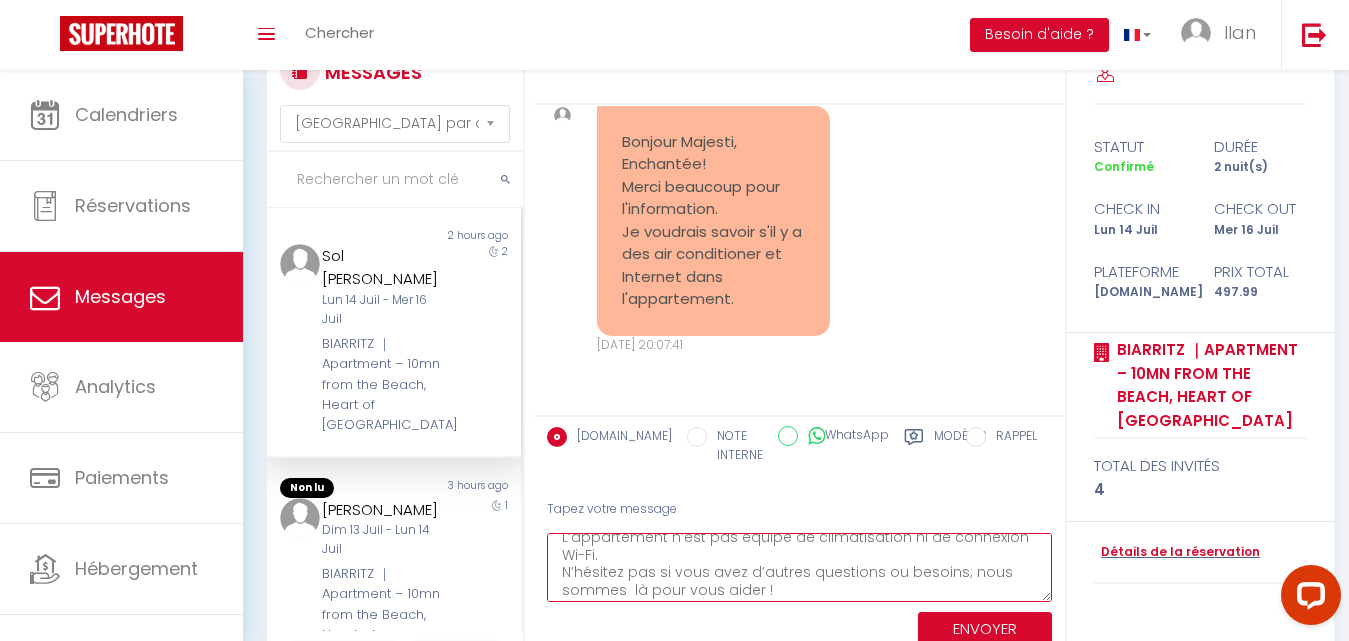 click on "Bonjour  Sol Esther,
Enchantée également ! 😊
Merci pour votre message.
L’appartement n’est pas équipé de climatisation ni de connexion Wi-Fi.
N’hésitez pas si vous avez d’autres questions ou besoins; nous sommes  là pour vous aider !" at bounding box center (799, 567) 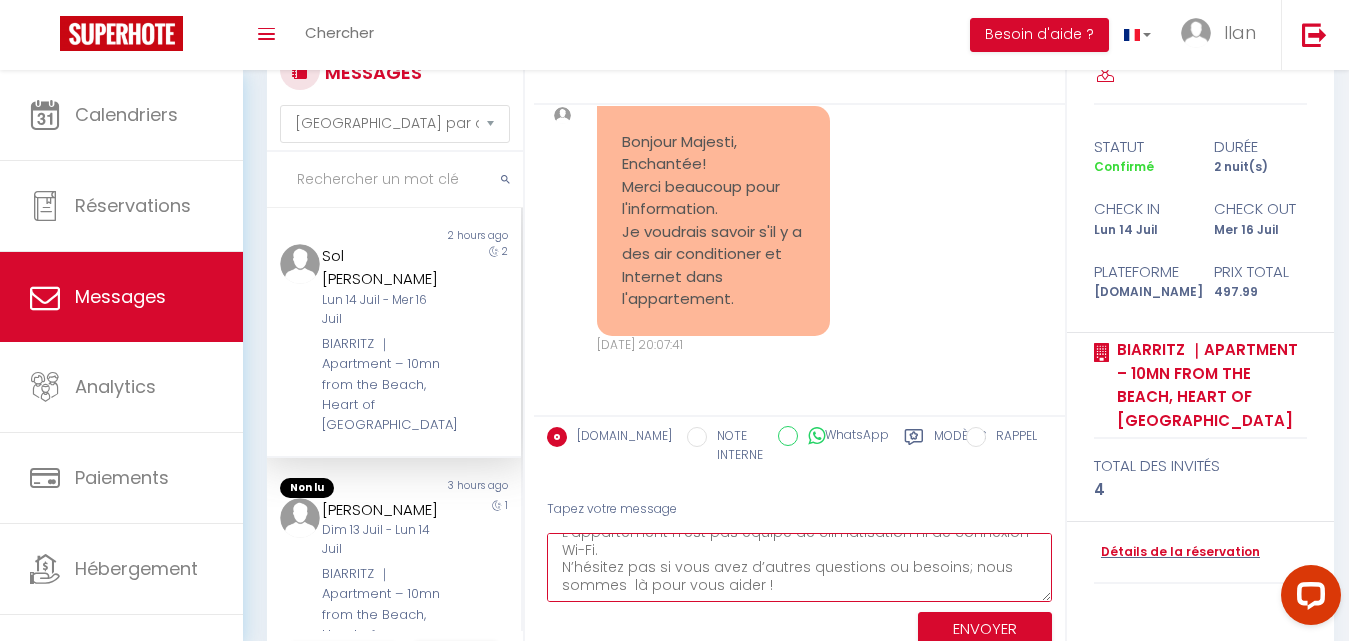 paste on "Cordialement,
Majesti✨" 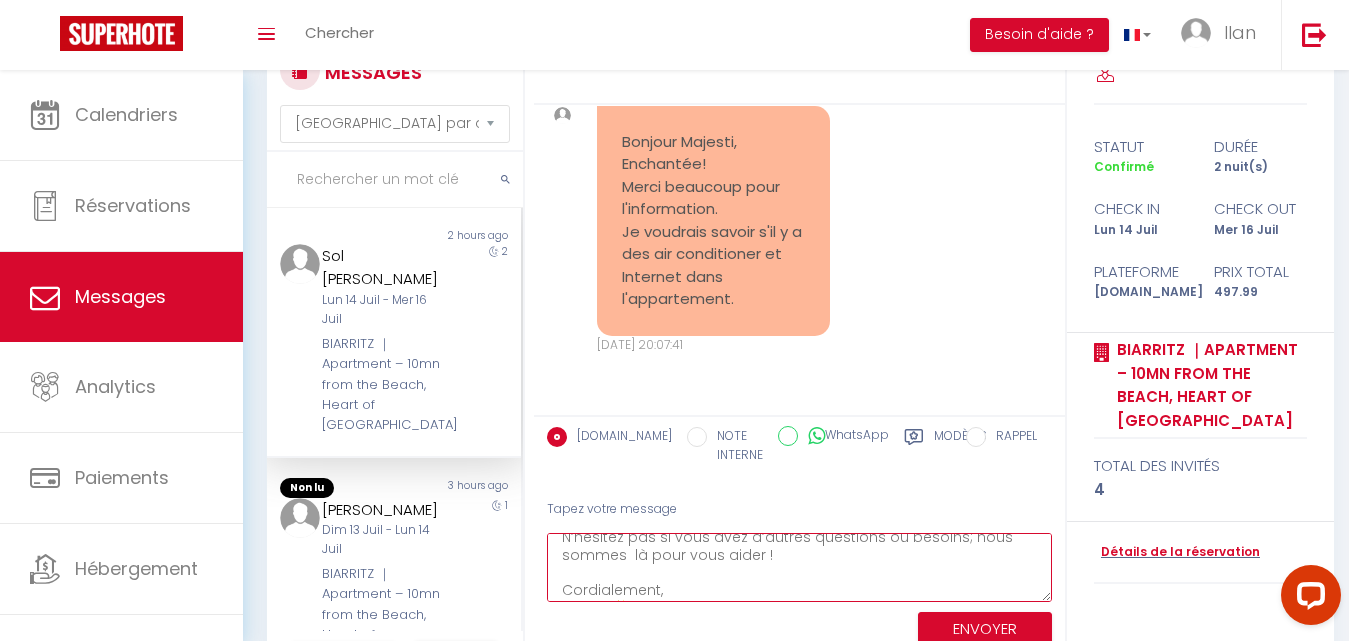 scroll, scrollTop: 134, scrollLeft: 0, axis: vertical 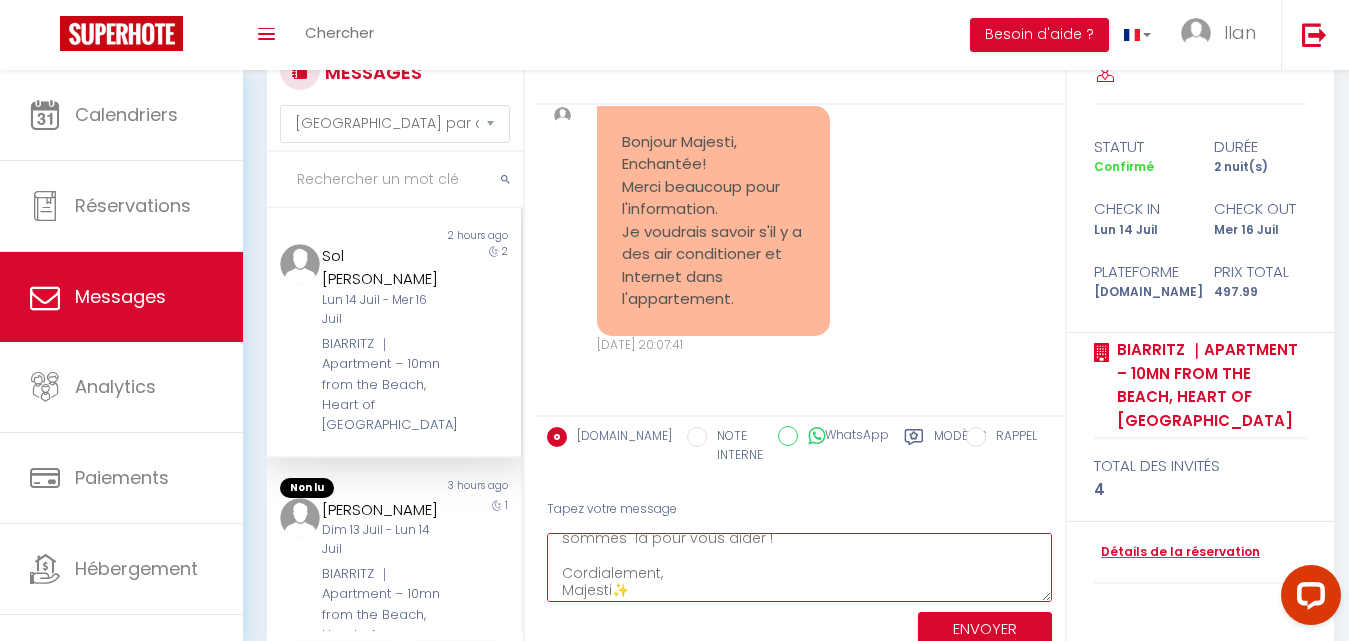 type on "Bonjour  Sol [PERSON_NAME],
Enchantée également ! 😊
Merci pour votre message.
L’appartement n’est pas équipé de climatisation ni de connexion Wi-Fi.
N’hésitez pas si vous avez d’autres questions ou besoins; nous sommes  là pour vous aider !
Cordialement,
Majesti✨" 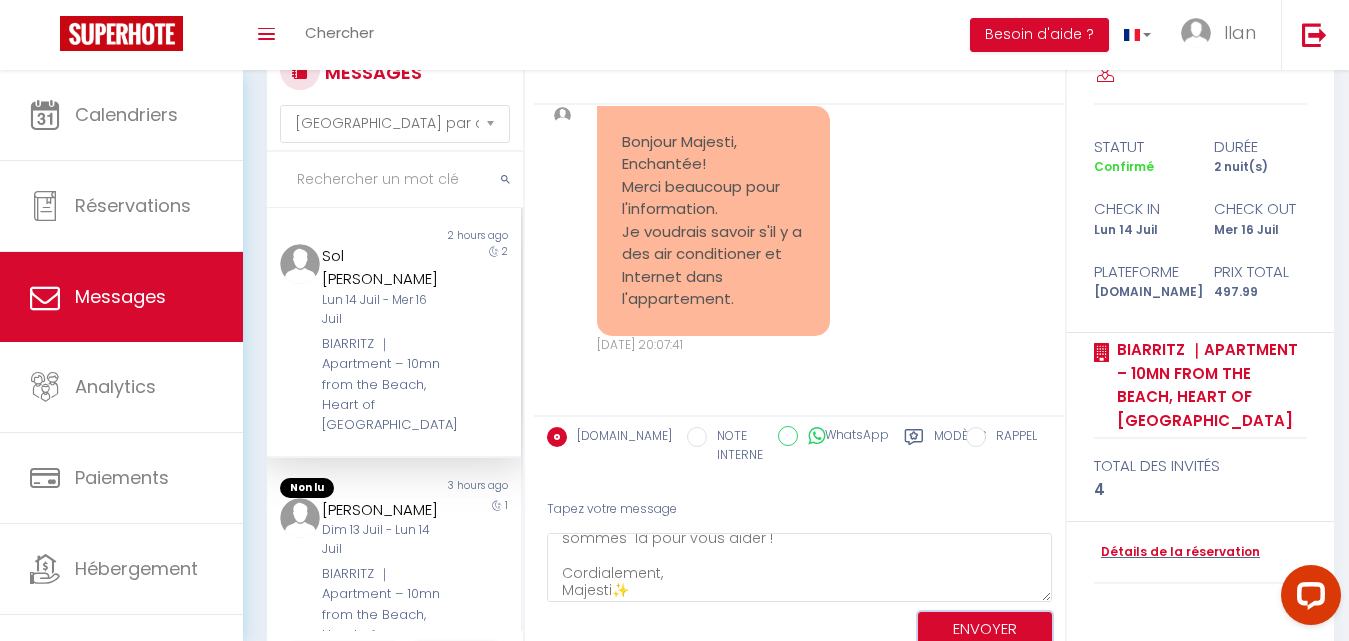 click on "ENVOYER" at bounding box center (985, 629) 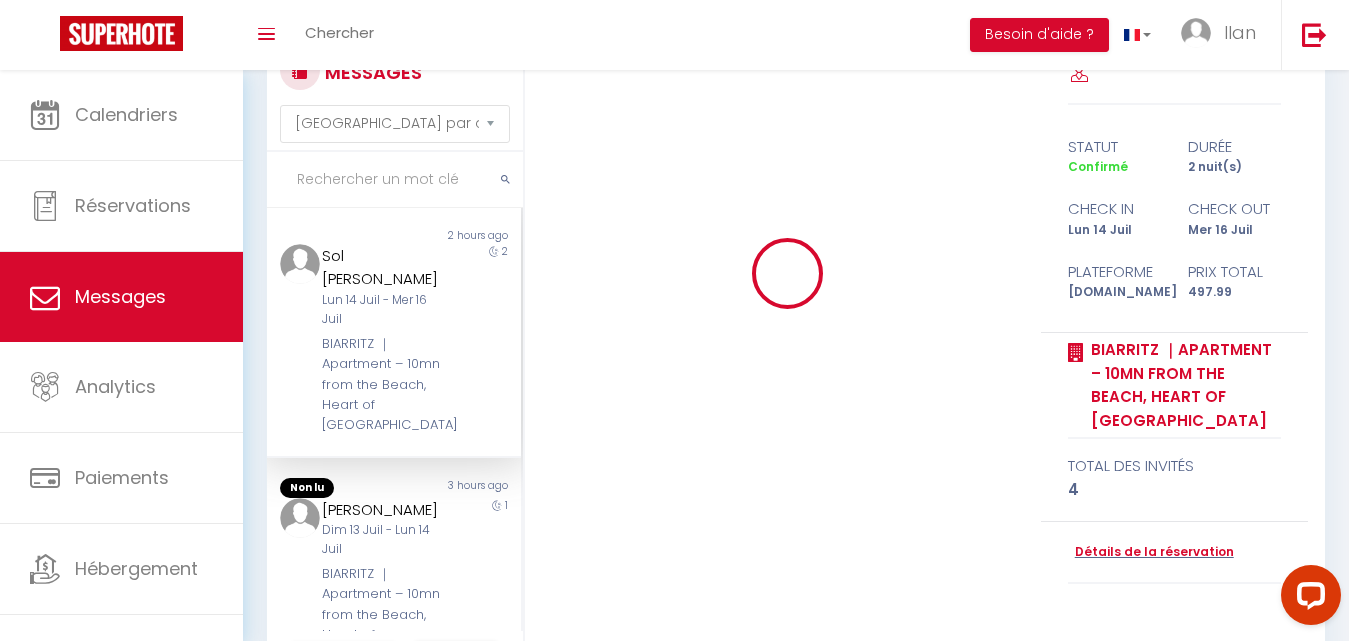 type 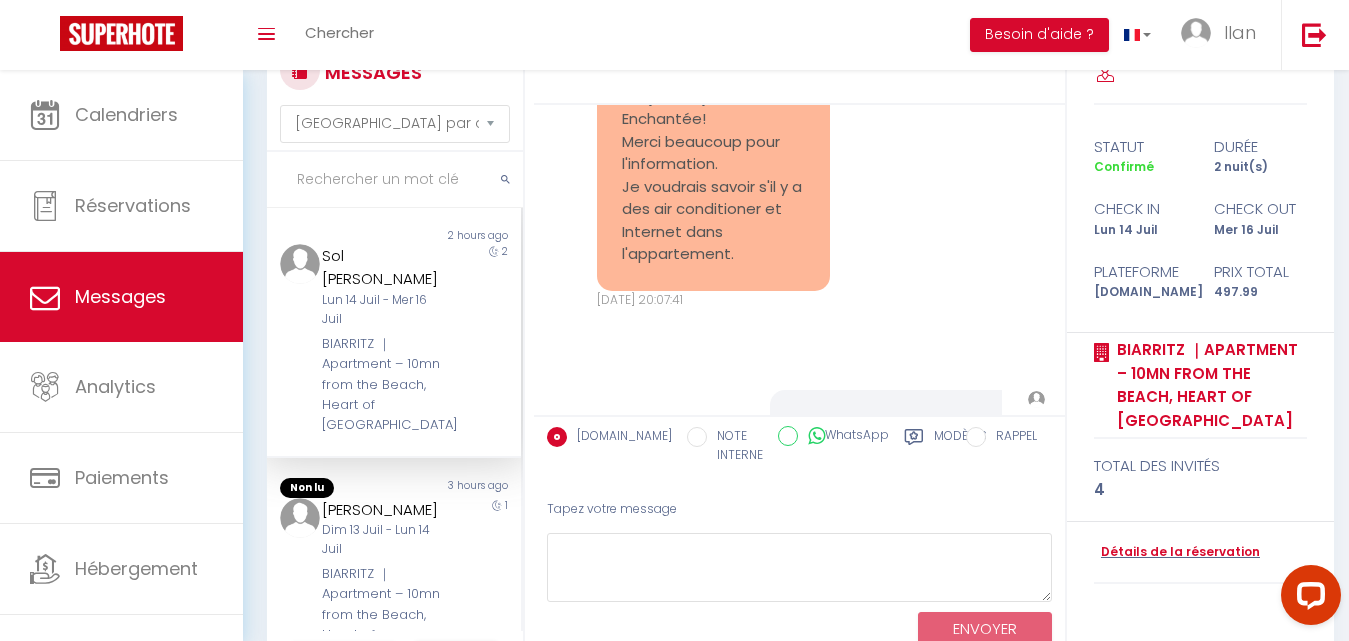 scroll, scrollTop: 0, scrollLeft: 0, axis: both 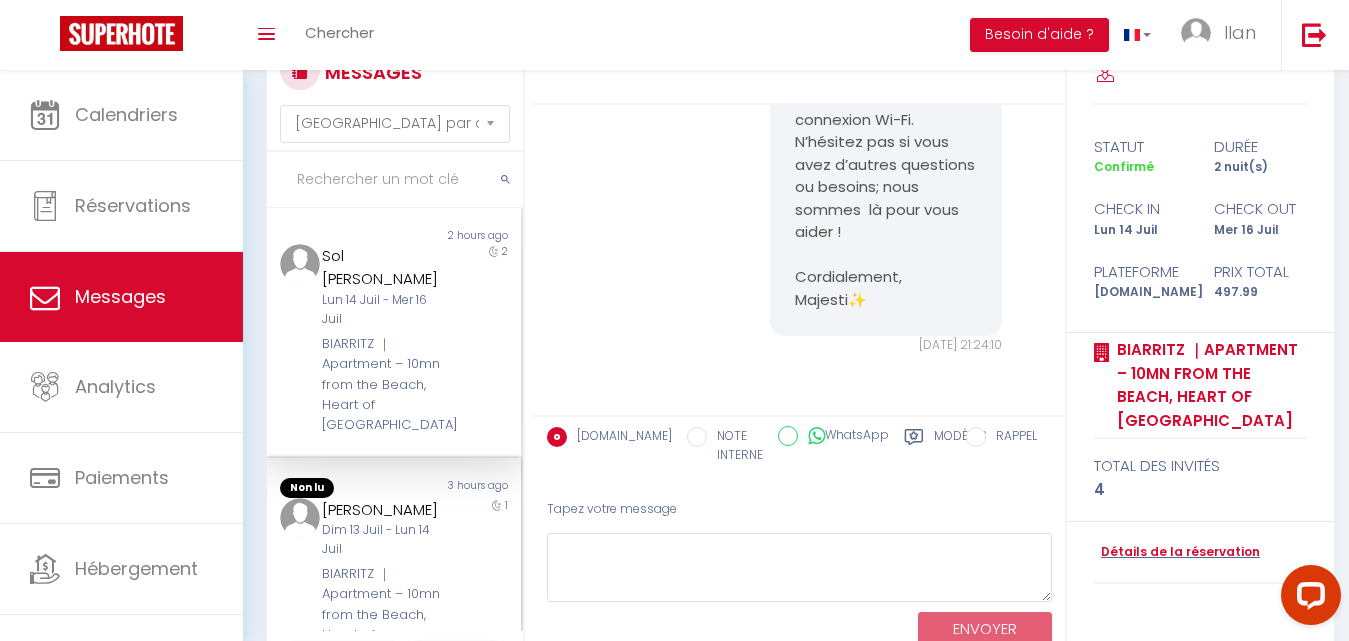 click on "Cassandra Blicquy   Dim 13 Juil - Lun 14 Juil   BIARRITZ ｜Apartment – 10mn from the Beach, Heart of Biarritz" at bounding box center (383, 582) 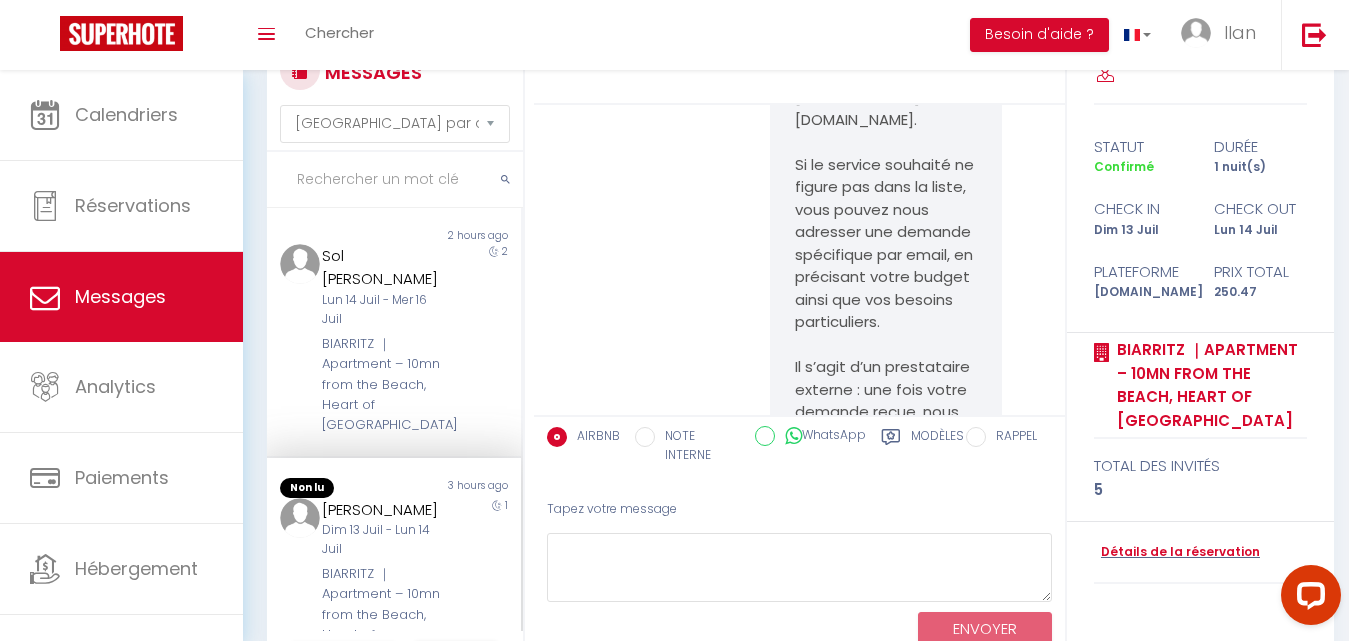 scroll, scrollTop: 17450, scrollLeft: 0, axis: vertical 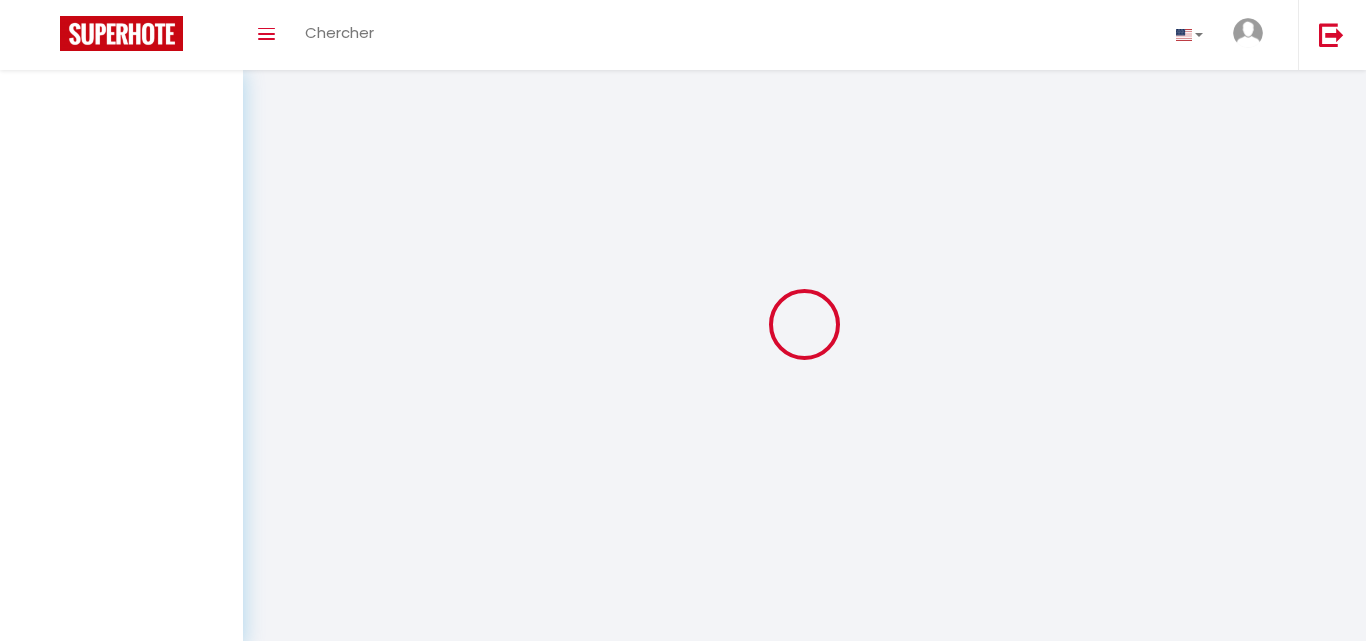 select on "message" 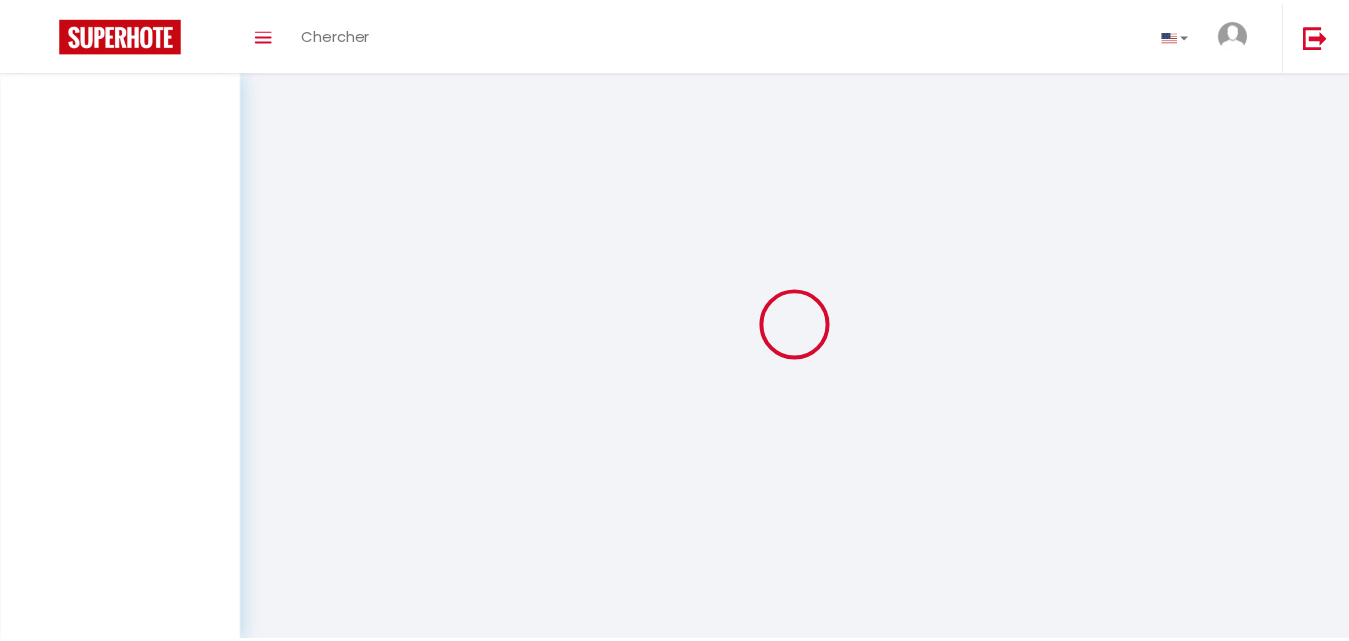scroll, scrollTop: 70, scrollLeft: 0, axis: vertical 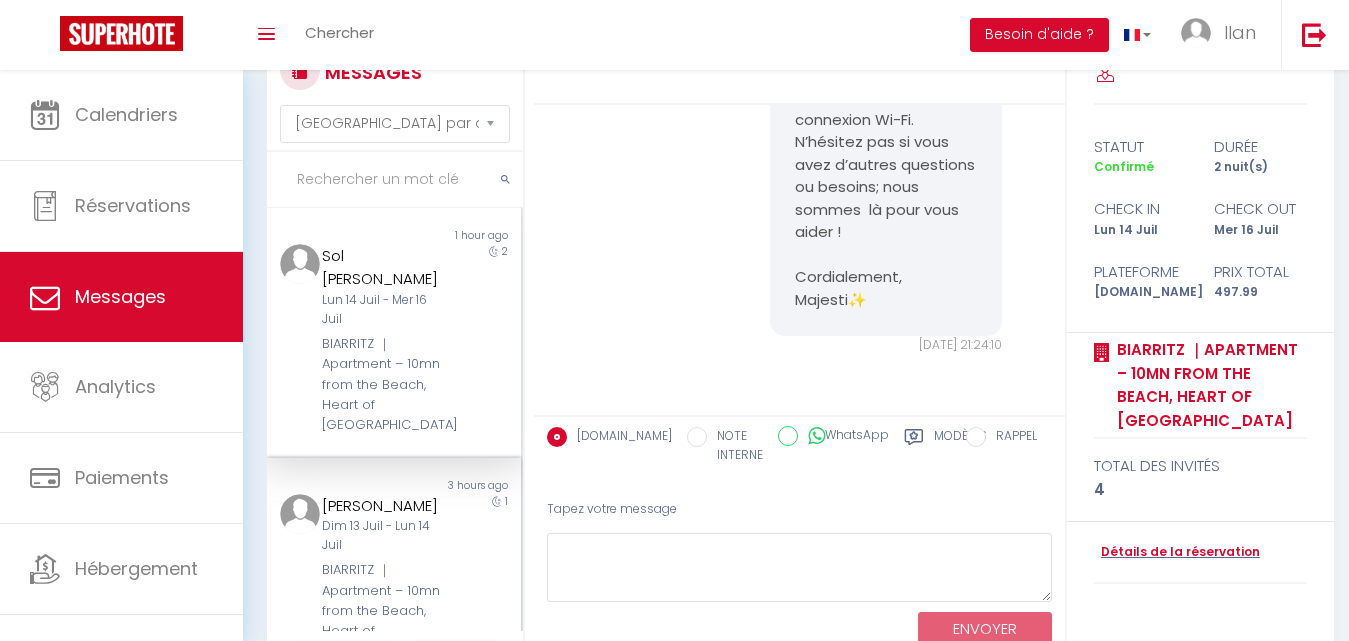 click on "[PERSON_NAME]" at bounding box center [383, 506] 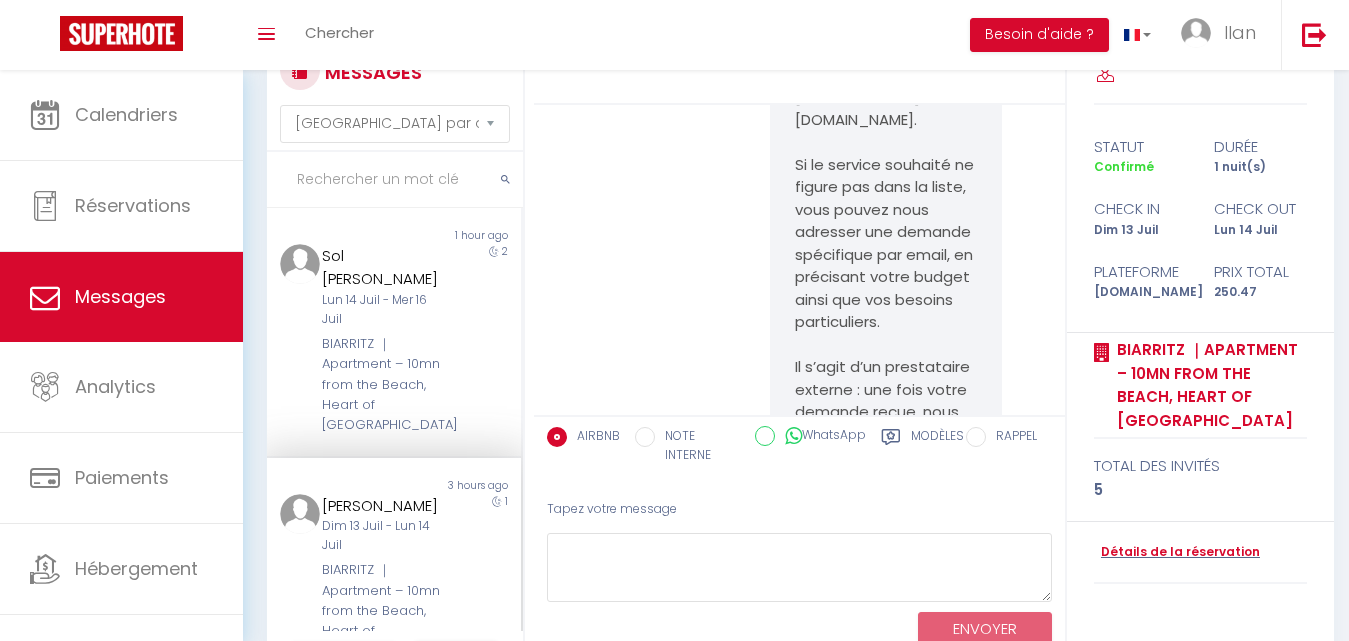scroll, scrollTop: 17450, scrollLeft: 0, axis: vertical 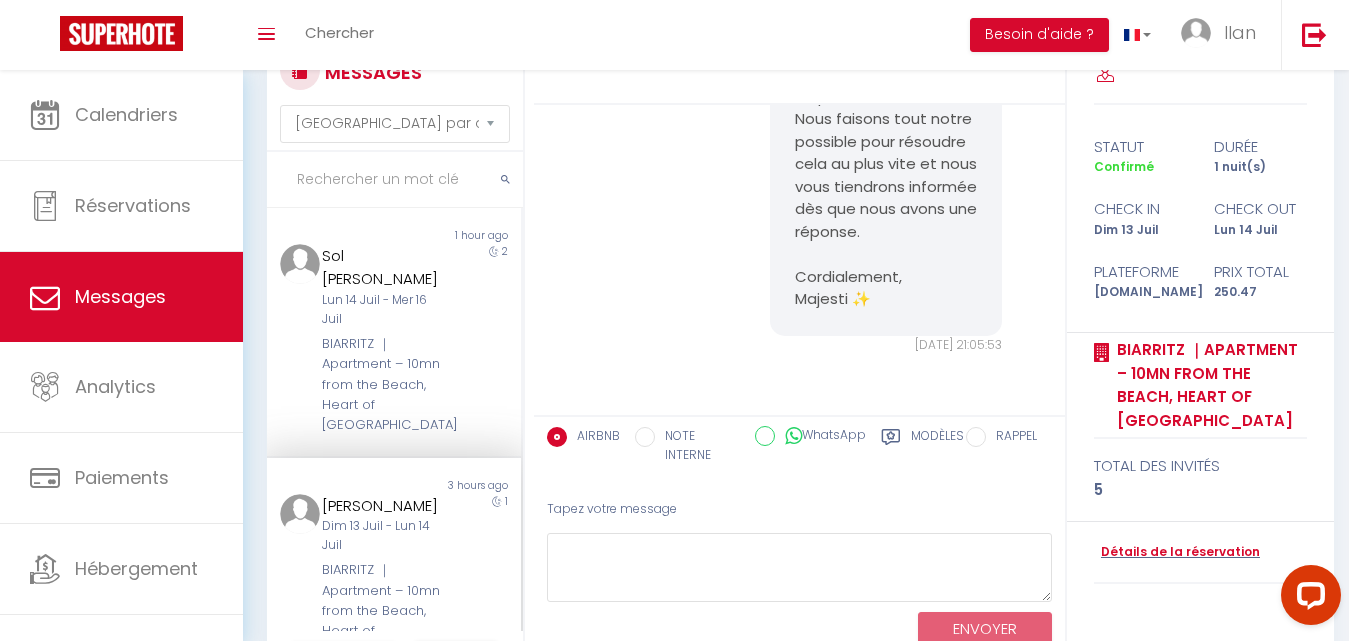 click on "Pour le moment, nous attendons toujours le retour du propriétaire afin de savoir quelle solution peut être mise en place .
Nous faisons tout notre possible pour résoudre cela au plus vite et nous vous tiendrons informée  dès que nous avons une réponse.
Cordialement,
Majesti ✨" at bounding box center (886, 142) 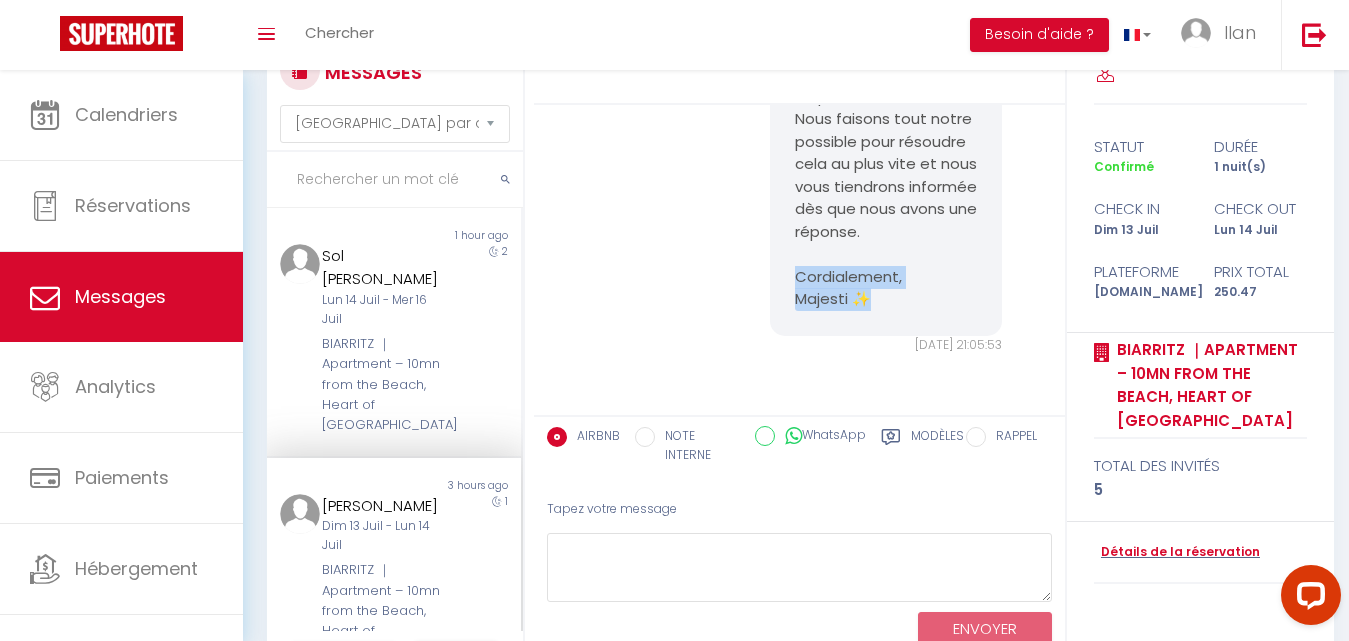 drag, startPoint x: 869, startPoint y: 314, endPoint x: 787, endPoint y: 281, distance: 88.391174 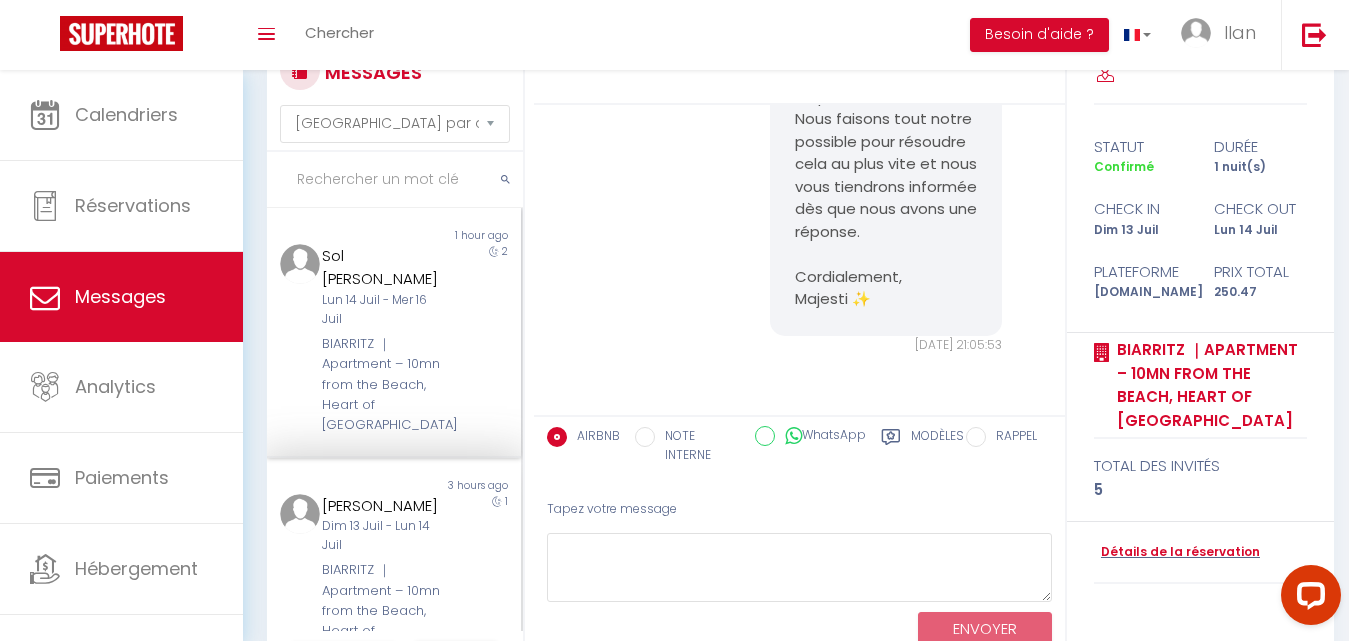 click on "Sol Esther Roh Kim   Lun 14 Juil - Mer 16 Juil   BIARRITZ ｜Apartment – 10mn from the Beach, Heart of Biarritz" at bounding box center [383, 340] 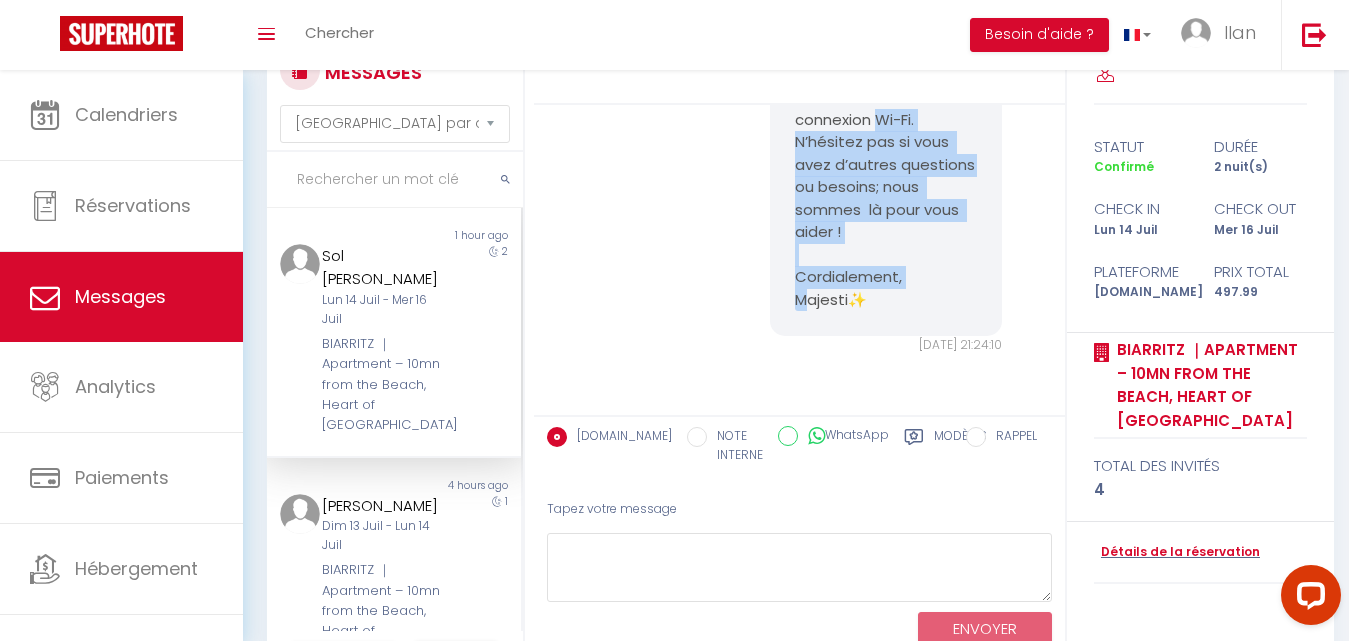 drag, startPoint x: 792, startPoint y: 147, endPoint x: 889, endPoint y: 326, distance: 203.59273 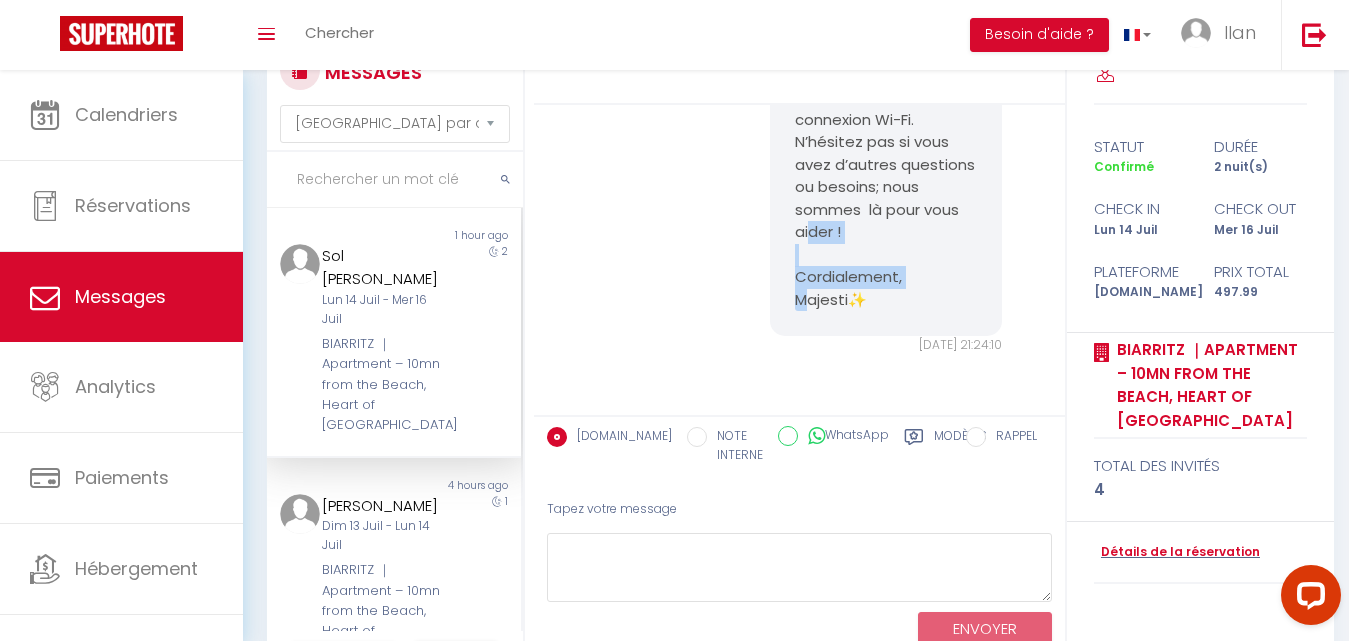 drag, startPoint x: 890, startPoint y: 295, endPoint x: 781, endPoint y: 273, distance: 111.19802 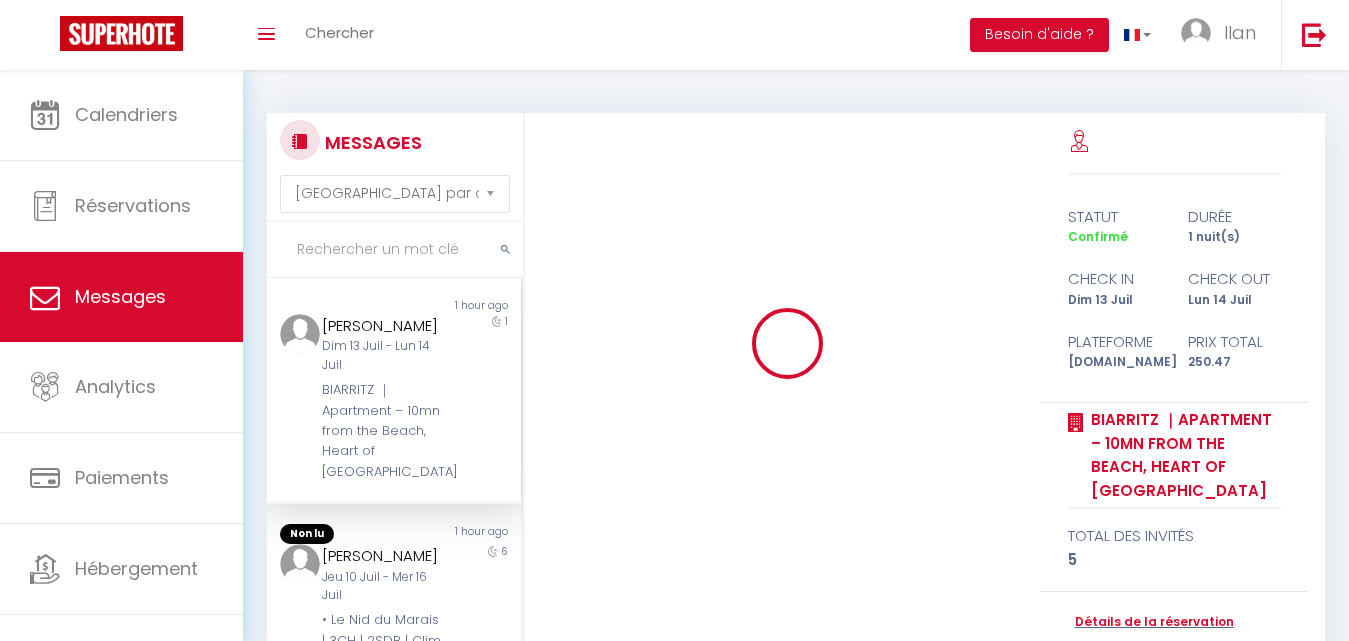 select on "message" 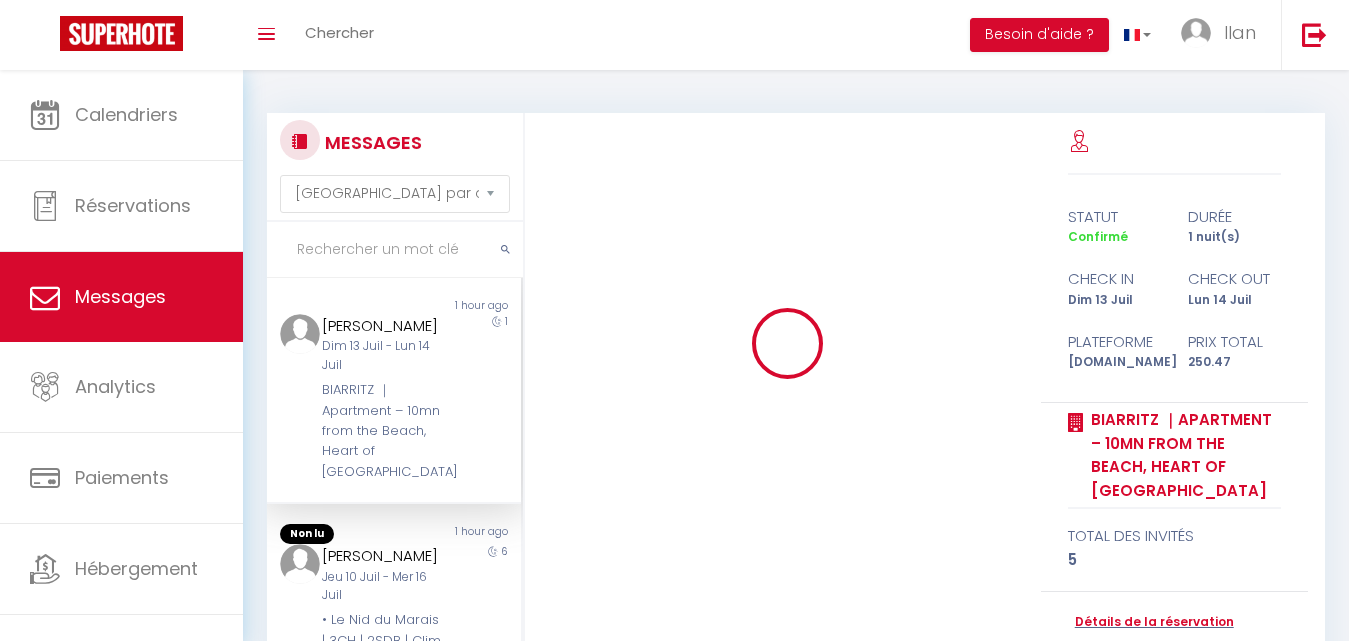 scroll, scrollTop: 70, scrollLeft: 0, axis: vertical 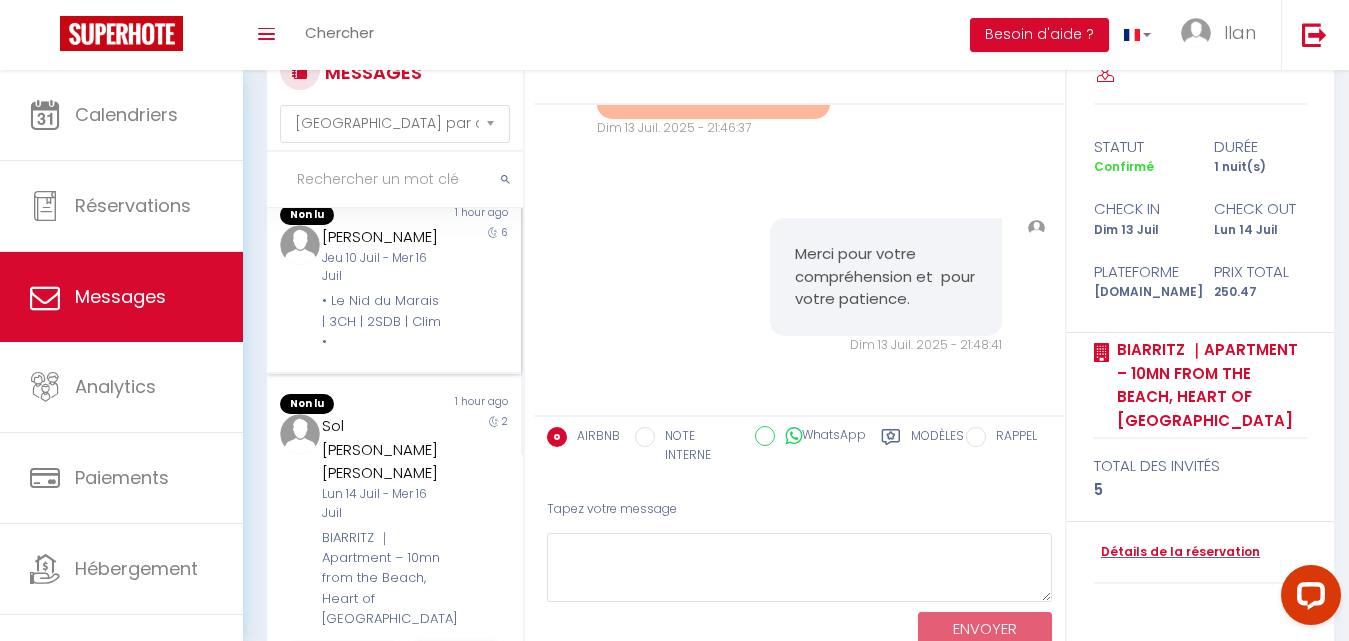 click on "Jeu 10 Juil - Mer 16 Juil" at bounding box center (383, 268) 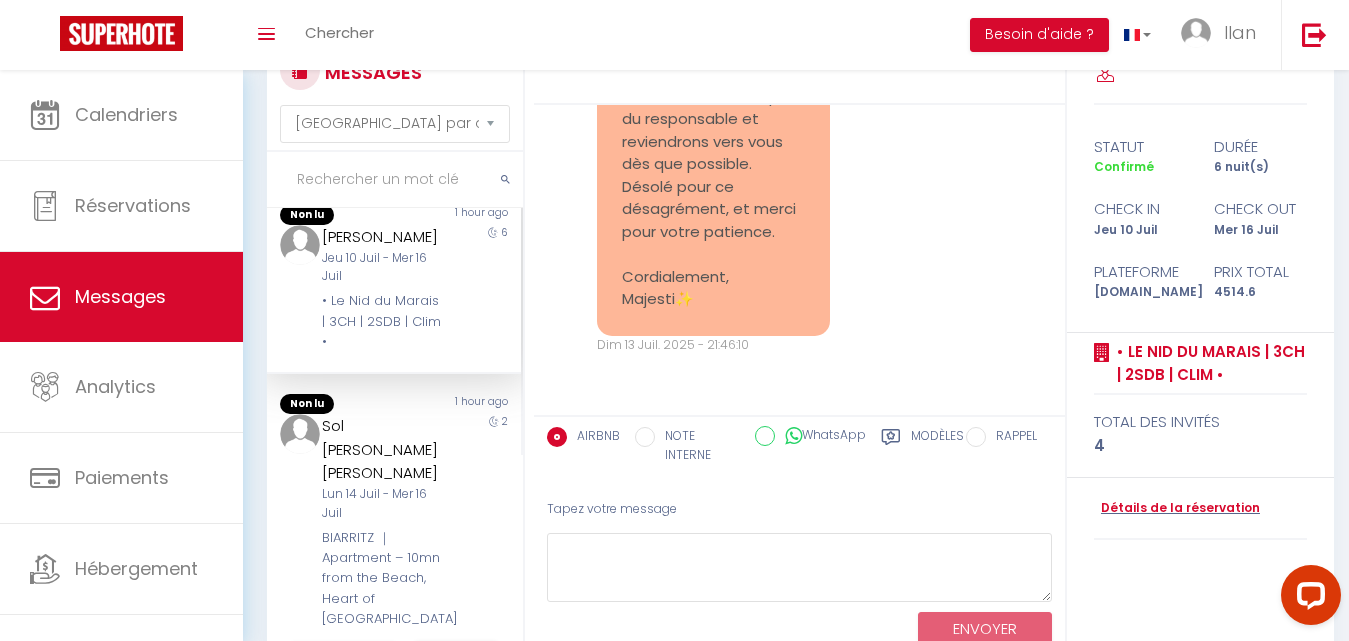 scroll, scrollTop: 13820, scrollLeft: 0, axis: vertical 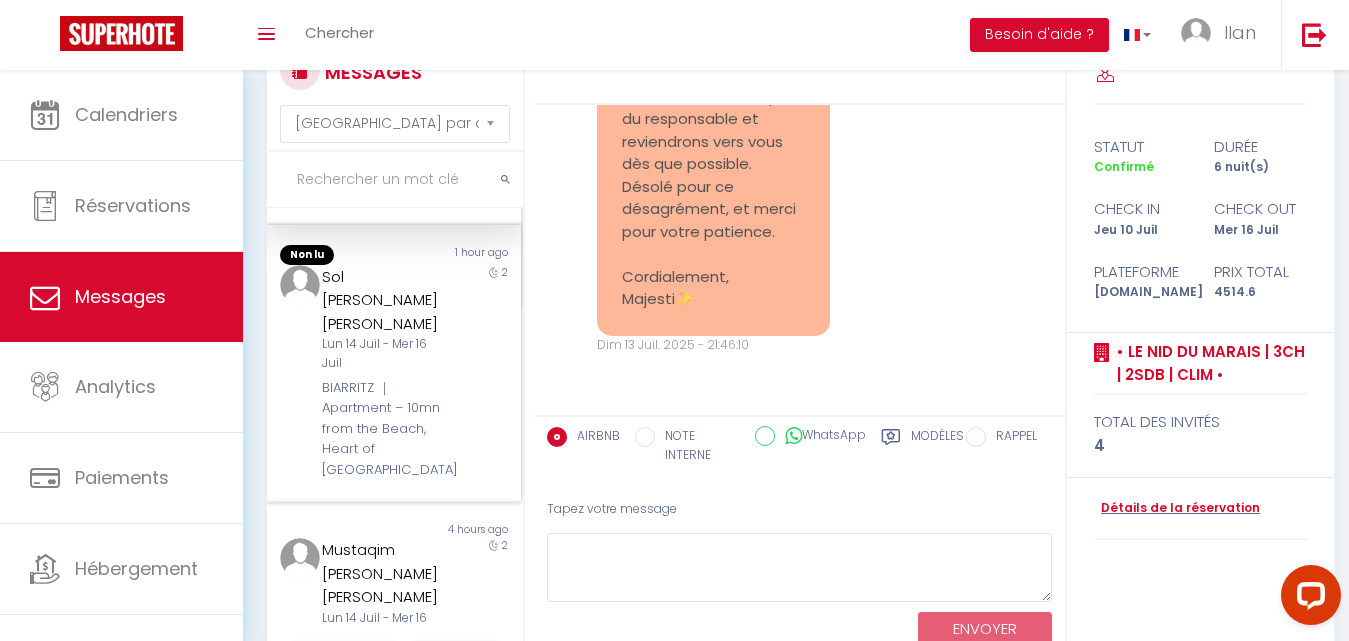 click on "Lun 14 Juil - Mer 16 Juil" at bounding box center (383, 354) 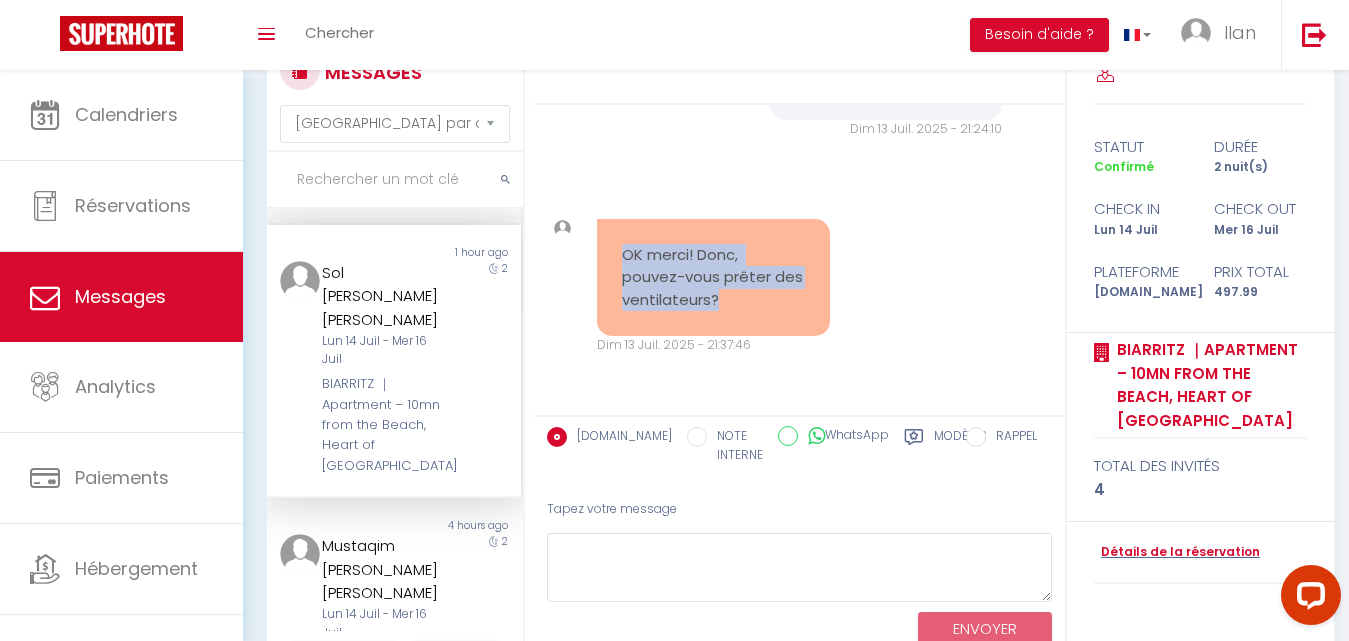 drag, startPoint x: 770, startPoint y: 302, endPoint x: 618, endPoint y: 255, distance: 159.1006 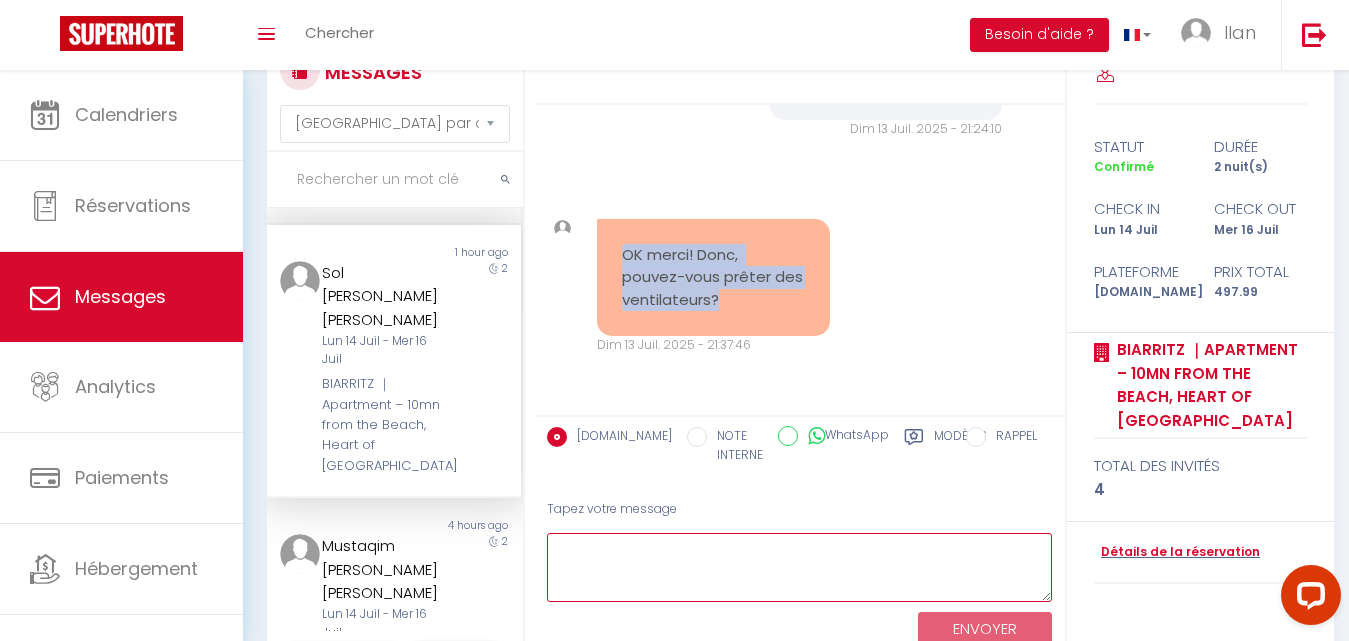 click at bounding box center (799, 567) 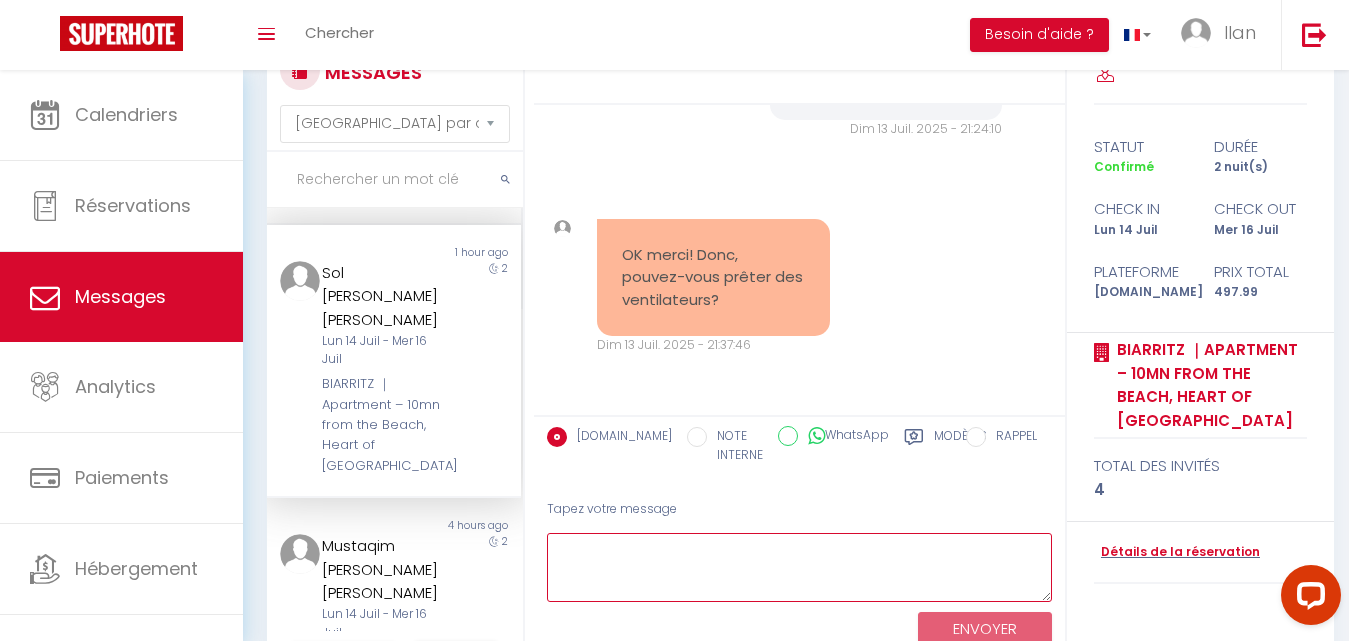 paste on "Nous allons vérifier auprès du responsable s’il est possible de prêter des ventilateurs et nous vous tiendrons informé(e) rapidement.
Merci pour votre patience !" 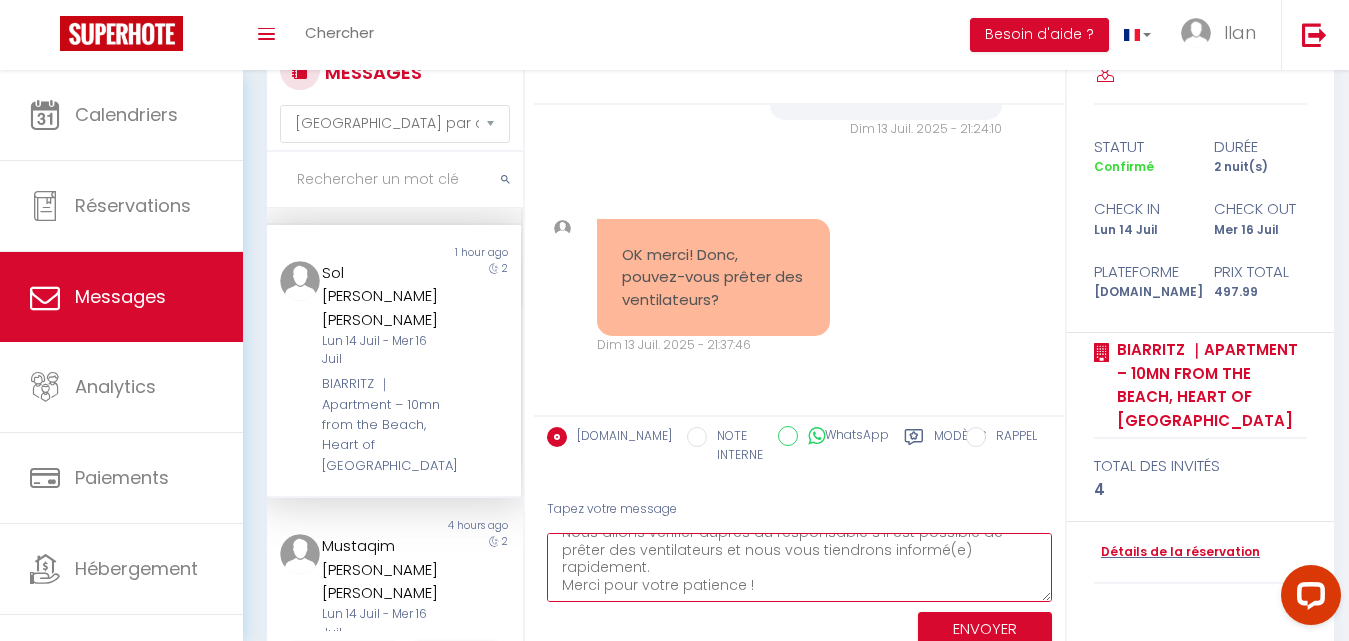 scroll, scrollTop: 4, scrollLeft: 0, axis: vertical 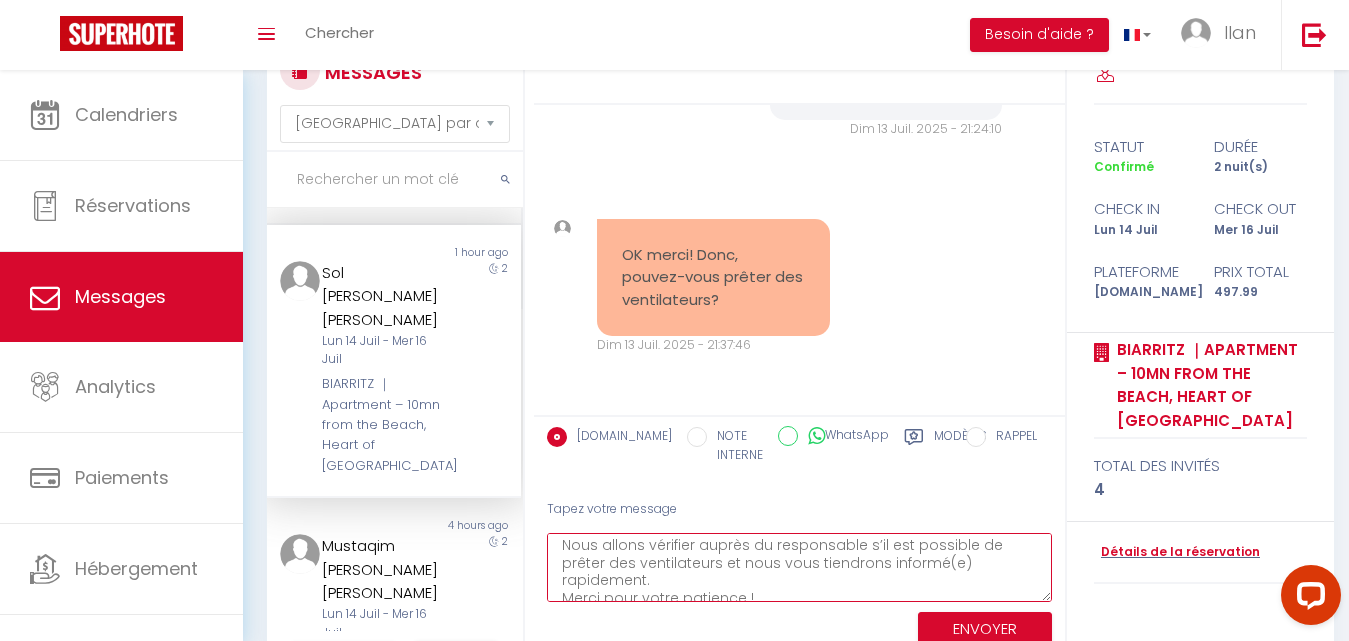 drag, startPoint x: 965, startPoint y: 565, endPoint x: 934, endPoint y: 563, distance: 31.06445 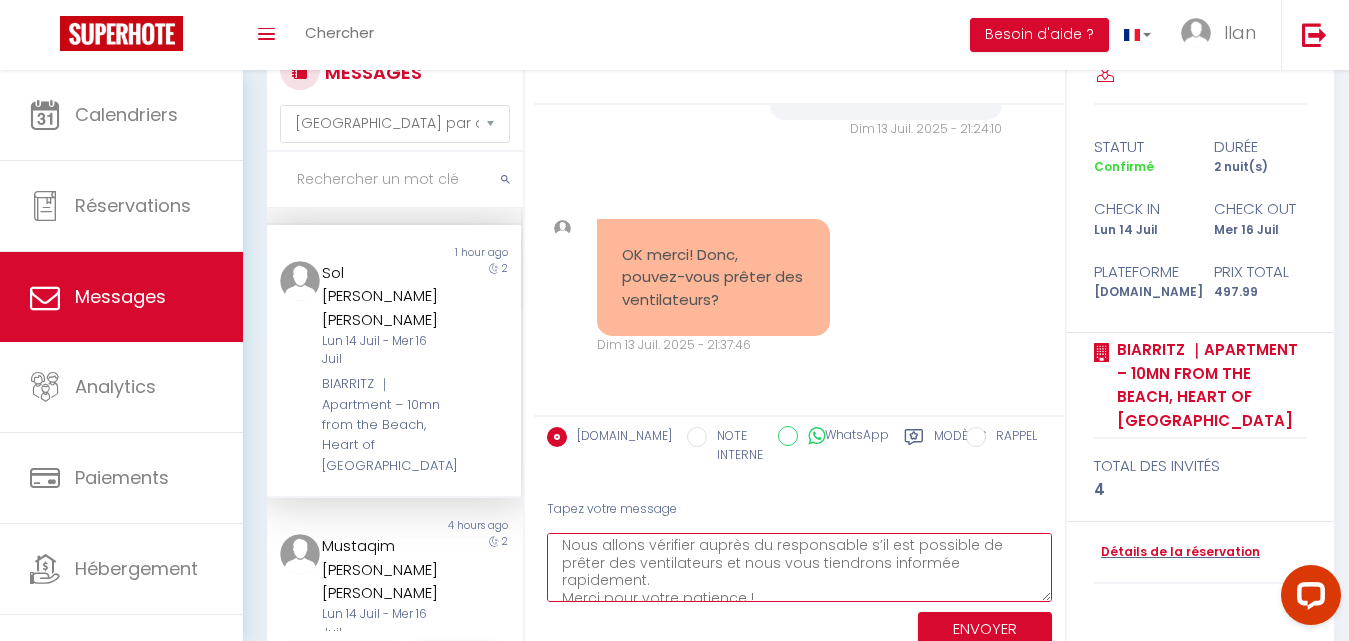type on "Nous allons vérifier auprès du responsable s’il est possible de prêter des ventilateurs et nous vous tiendrons informée rapidement.
Merci pour votre patience !" 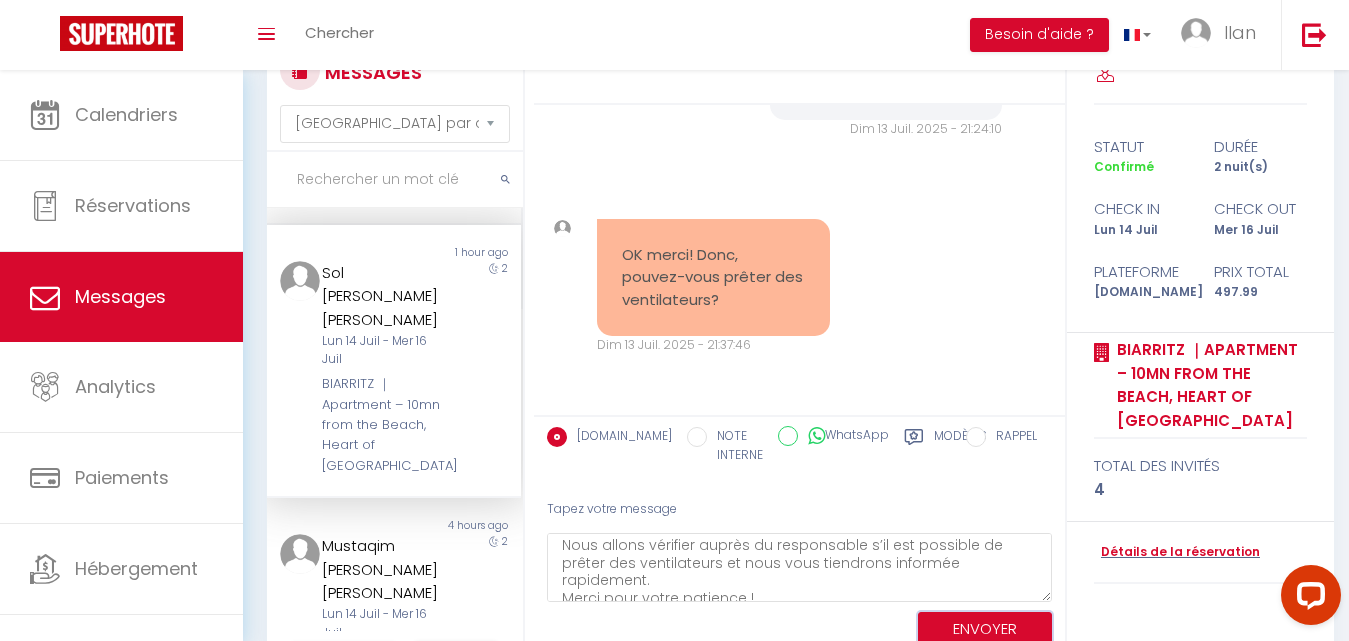 click on "ENVOYER" at bounding box center [985, 629] 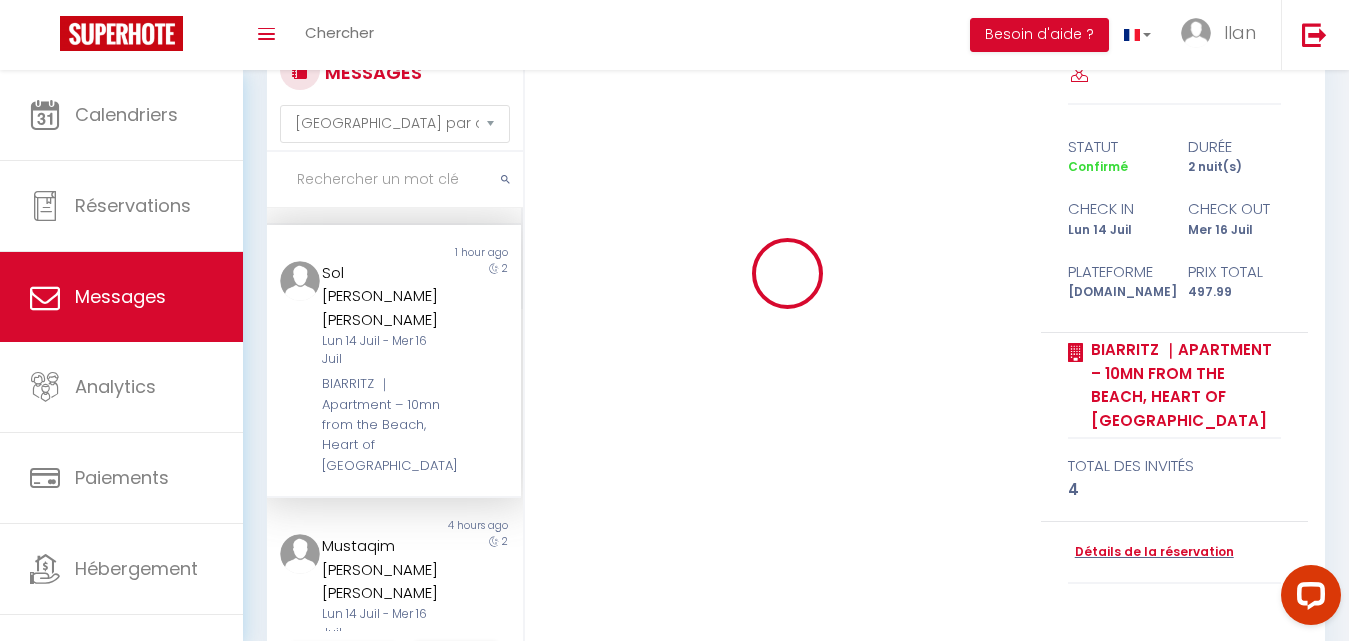 type 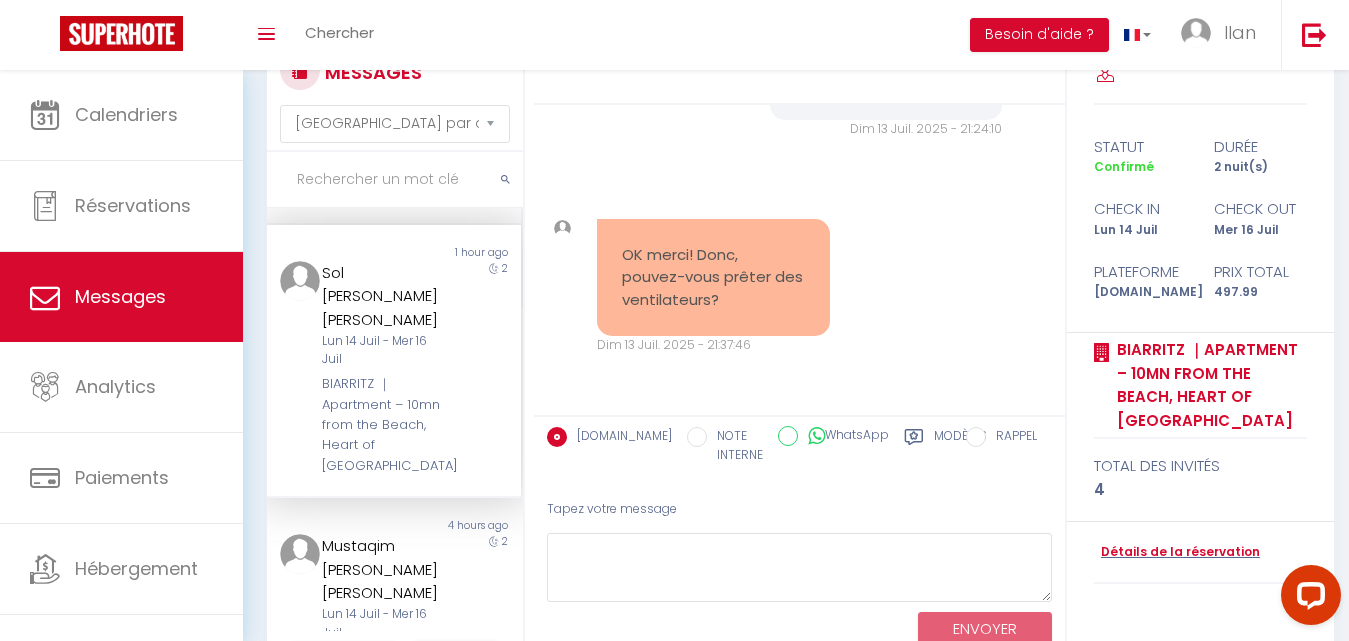 scroll, scrollTop: 0, scrollLeft: 0, axis: both 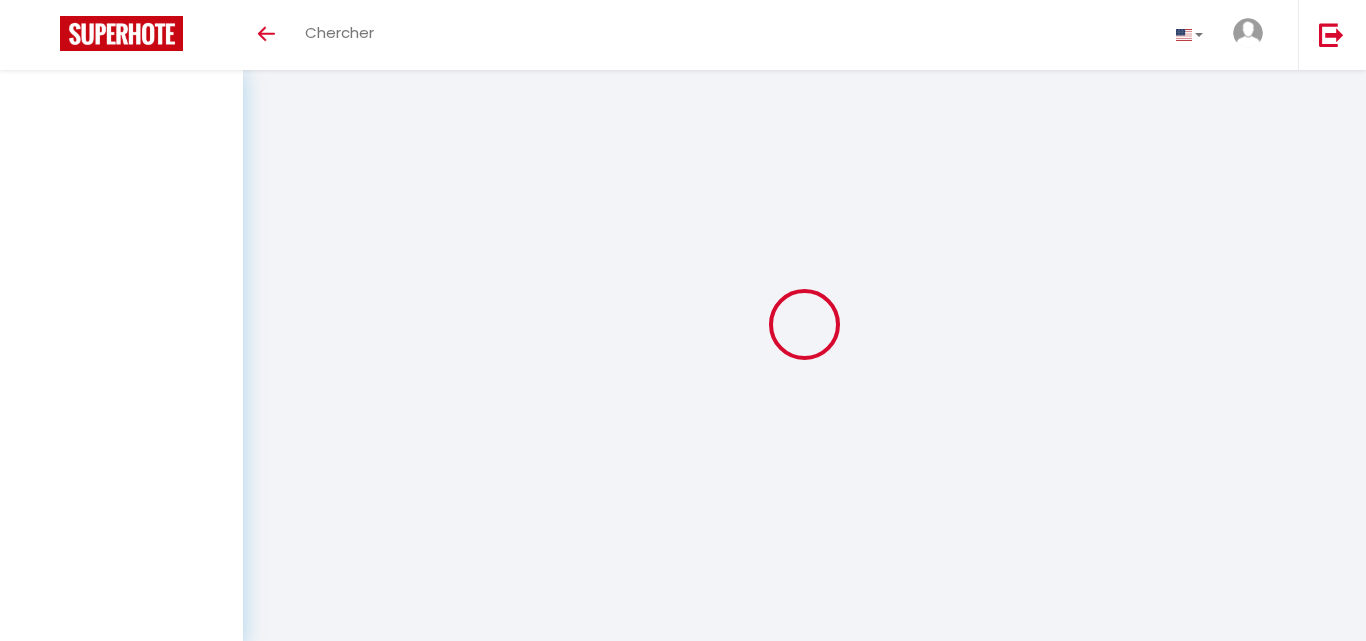 select on "message" 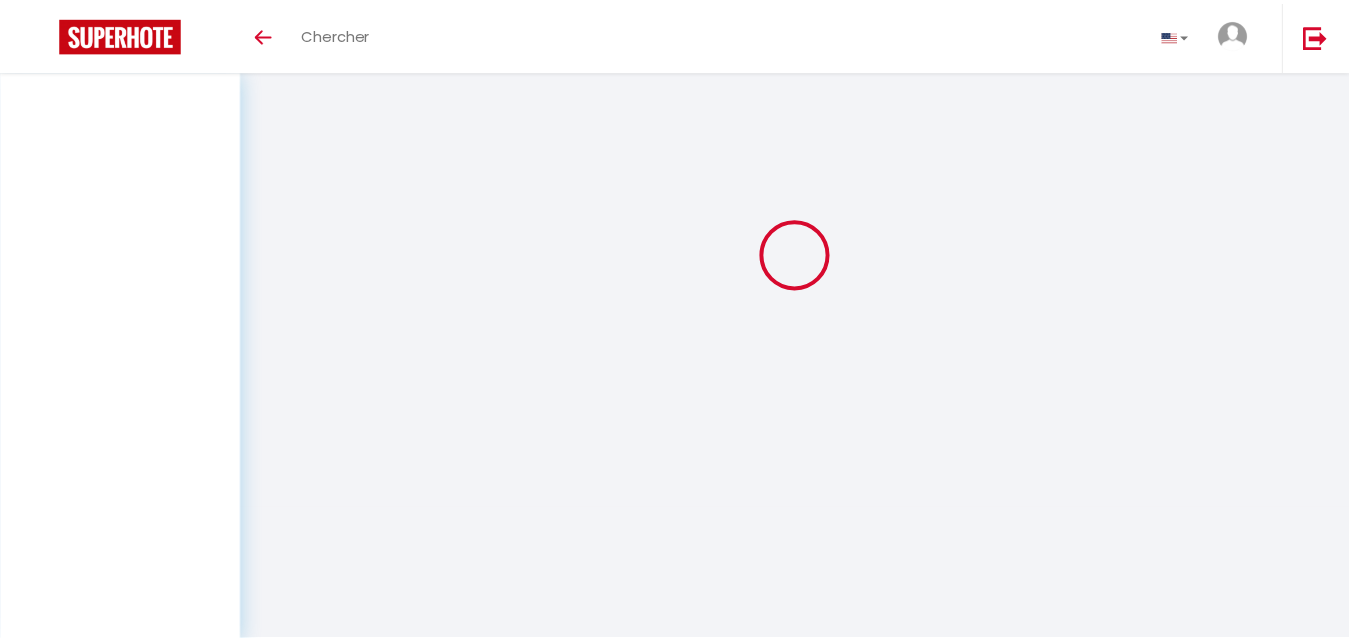 scroll, scrollTop: 70, scrollLeft: 0, axis: vertical 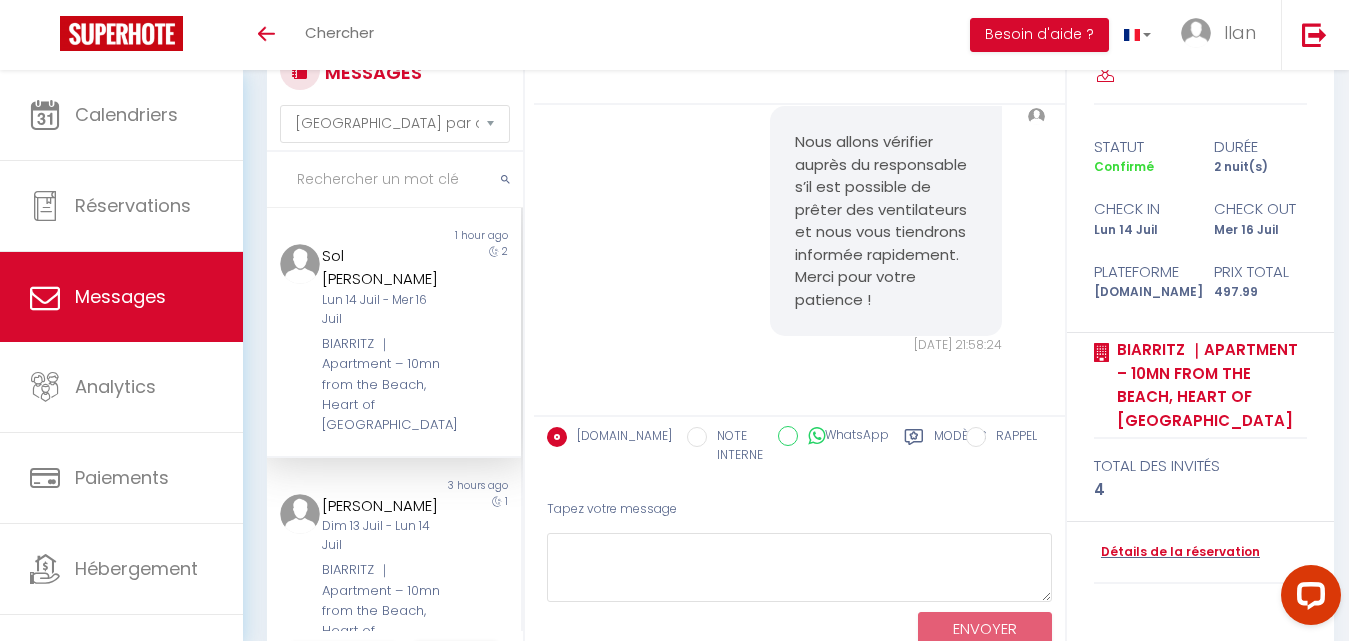 click on "Dim 13 Juil. 2025 - 21:58:24" at bounding box center (886, 345) 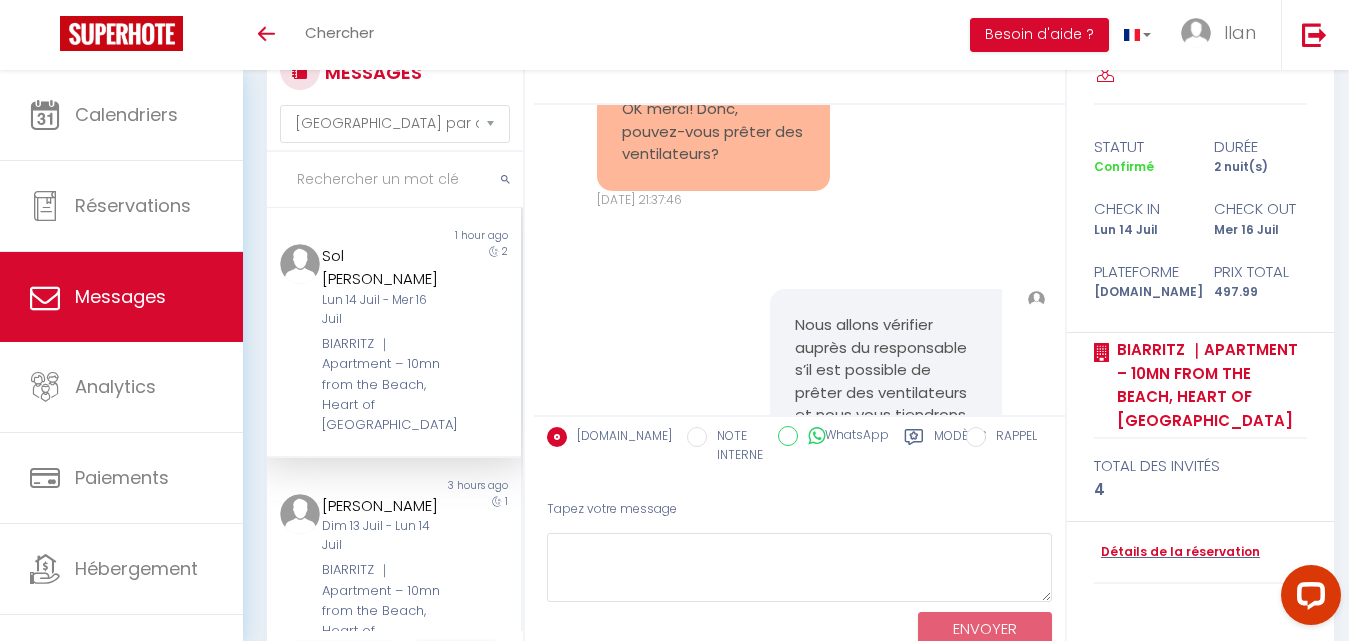 scroll, scrollTop: 3170, scrollLeft: 0, axis: vertical 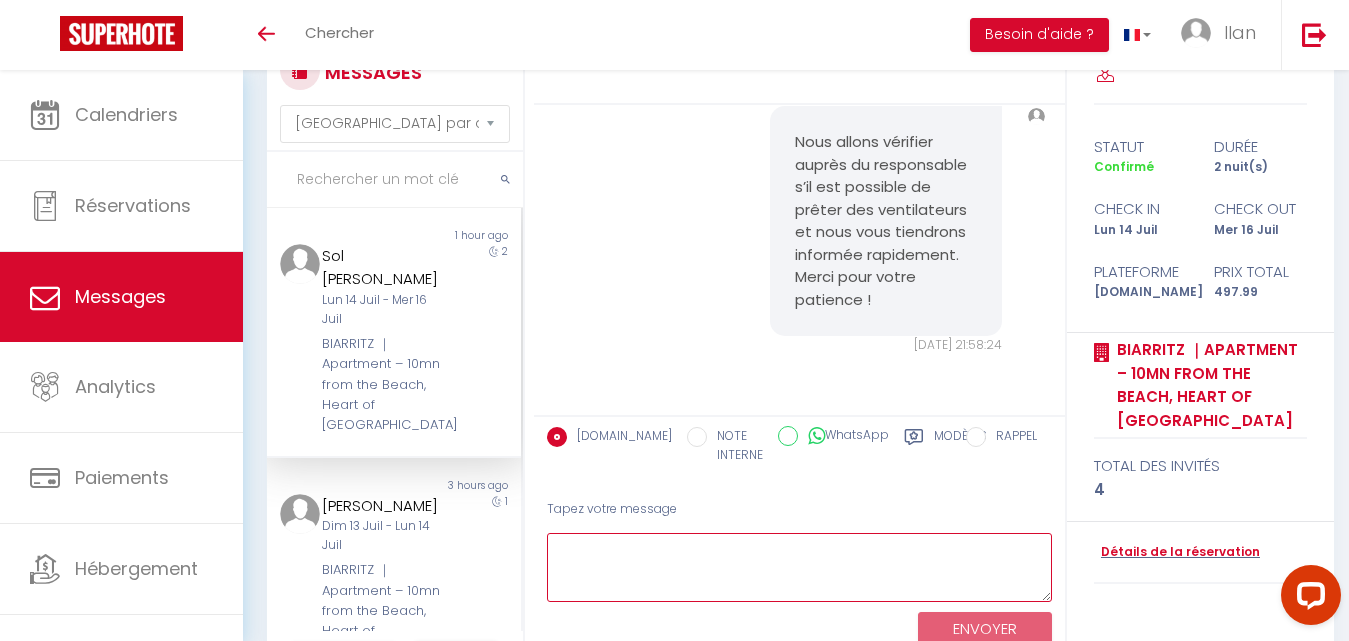 click at bounding box center [799, 567] 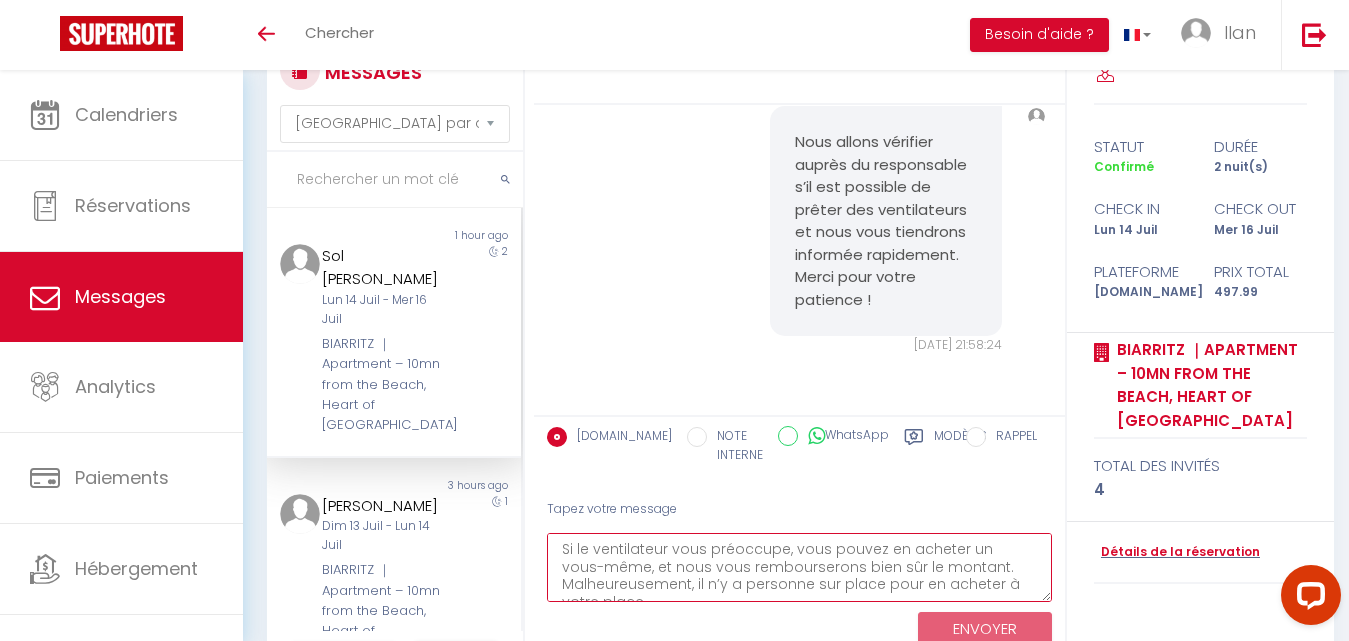 scroll, scrollTop: 82, scrollLeft: 0, axis: vertical 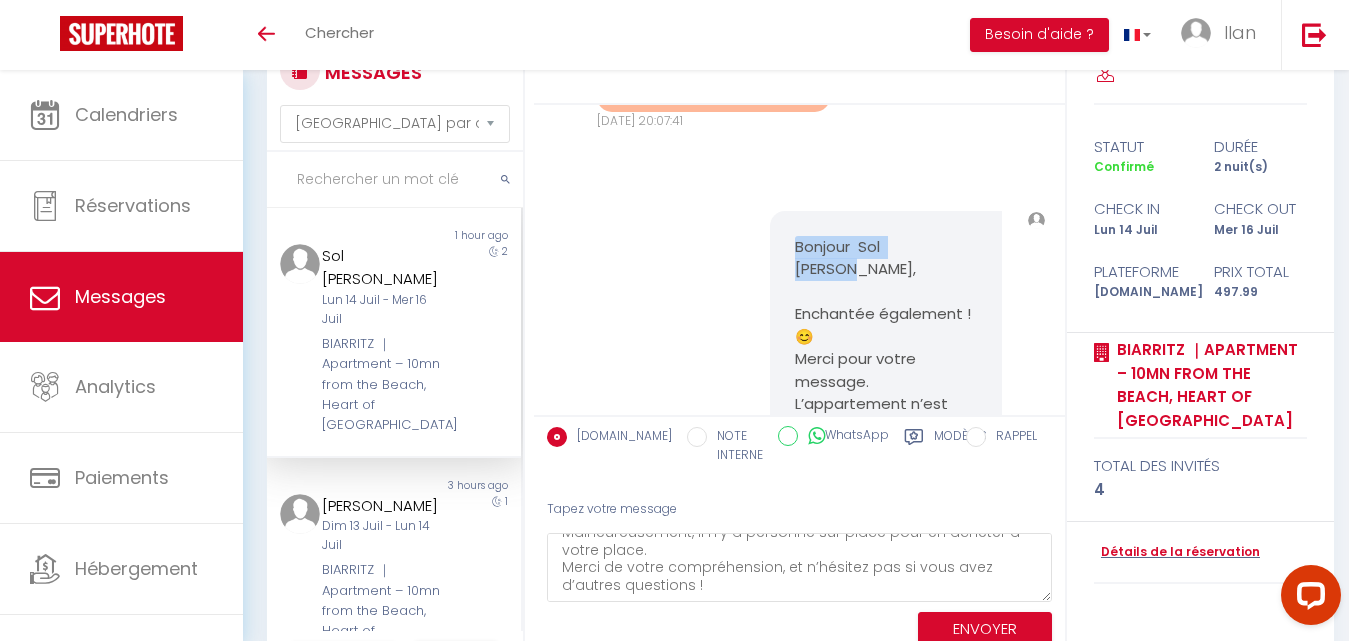drag, startPoint x: 792, startPoint y: 294, endPoint x: 952, endPoint y: 299, distance: 160.07811 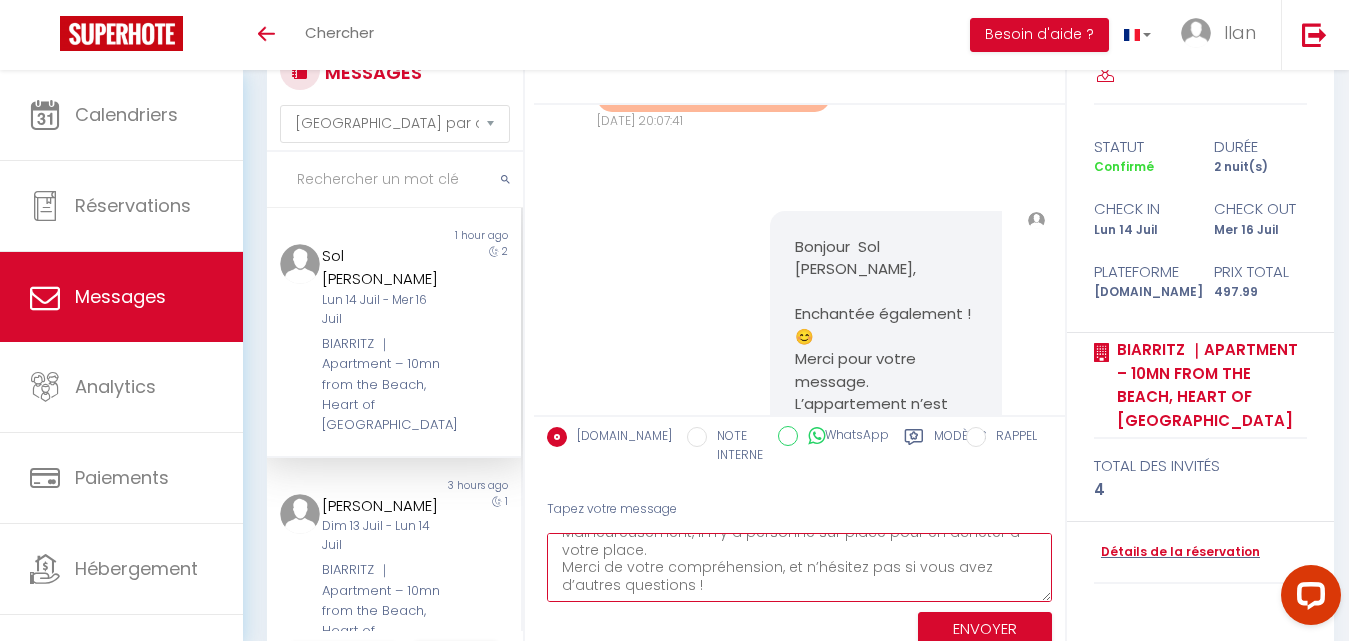click on "Si le ventilateur vous préoccupe, vous pouvez en acheter un vous-même, et nous vous rembourserons bien sûr le montant.
Malheureusement, il n’y a personne sur place pour en acheter à votre place.
Merci de votre compréhension, et n’hésitez pas si vous avez d’autres questions !" at bounding box center [799, 567] 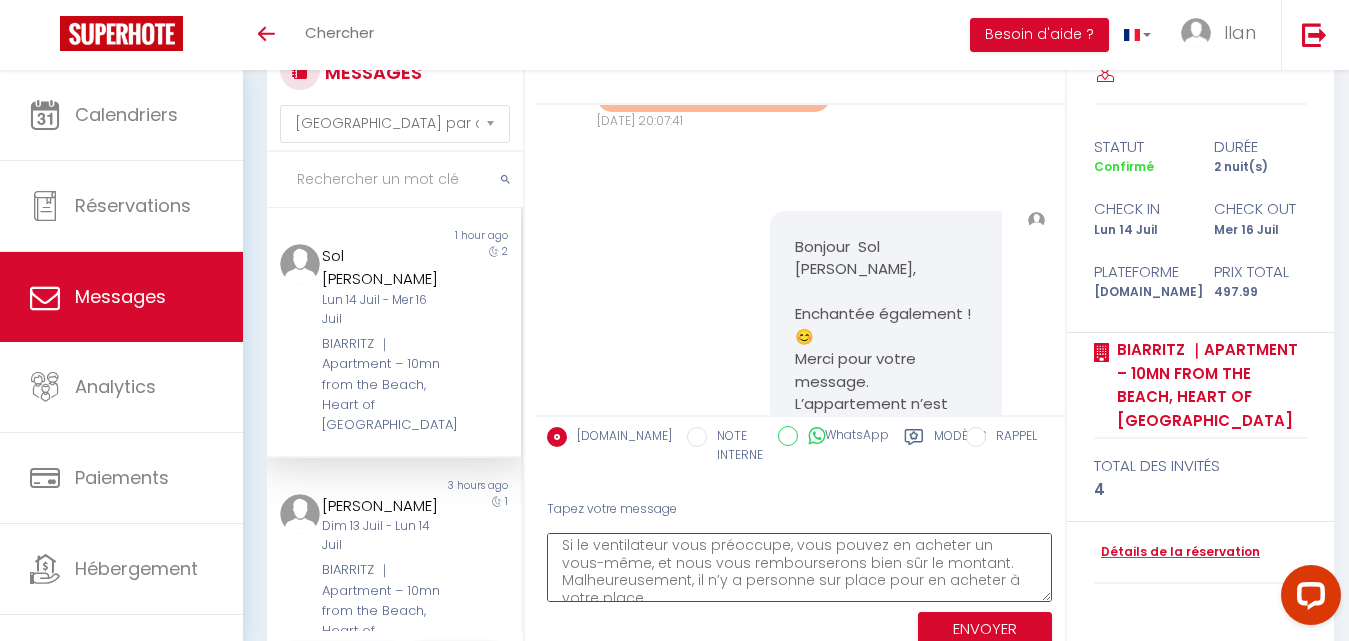 paste on "Bonjour  Sol Esther," 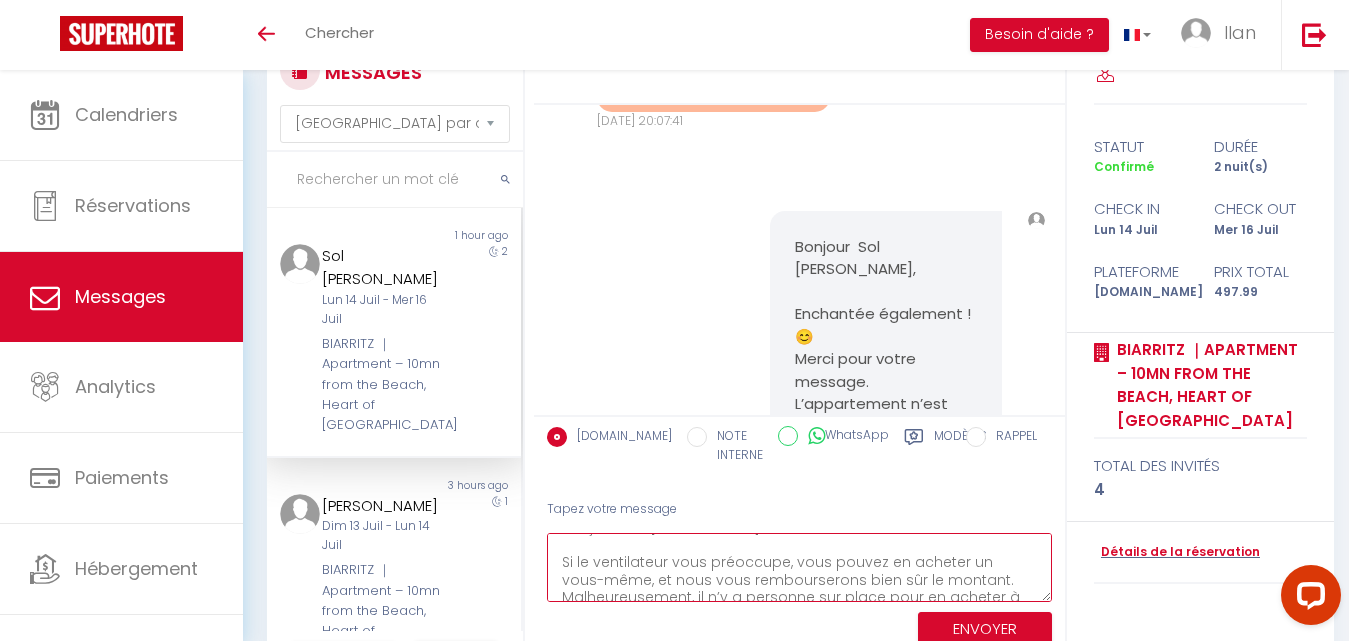 scroll, scrollTop: 39, scrollLeft: 0, axis: vertical 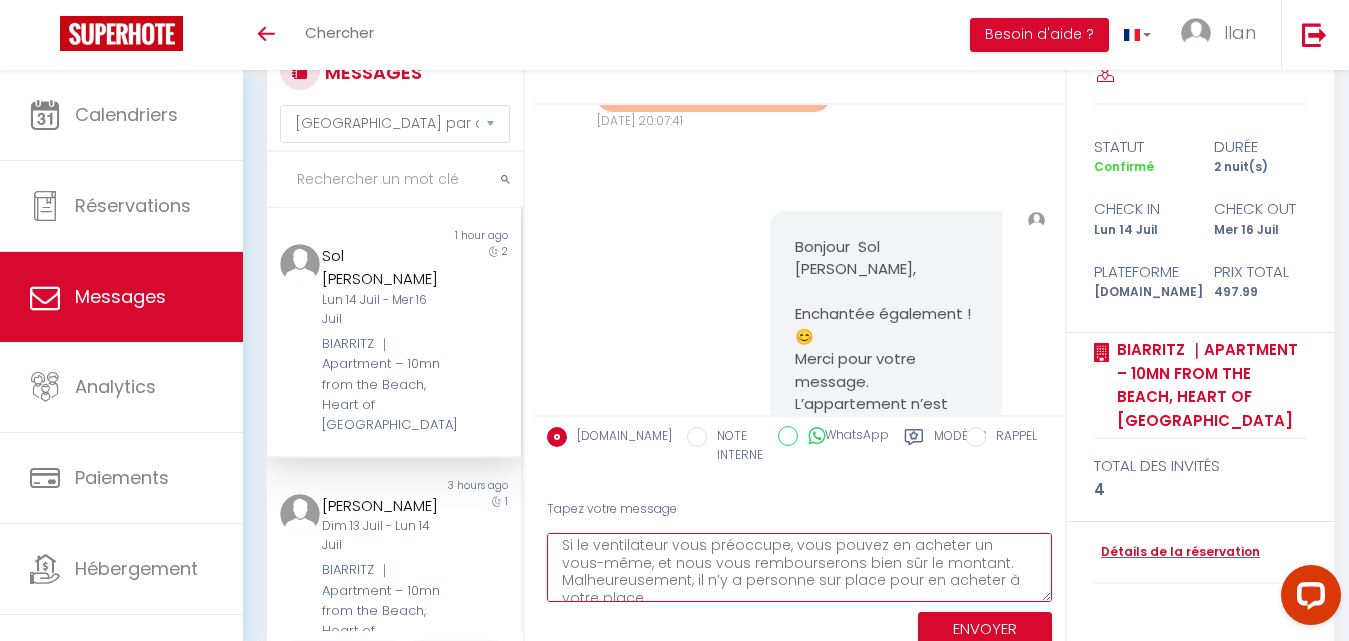 click on "Bonjour  Sol Esther,,
Si le ventilateur vous préoccupe, vous pouvez en acheter un vous-même, et nous vous rembourserons bien sûr le montant.
Malheureusement, il n’y a personne sur place pour en acheter à votre place.
Merci de votre compréhension, et n’hésitez pas si vous avez d’autres questions !" at bounding box center (799, 567) 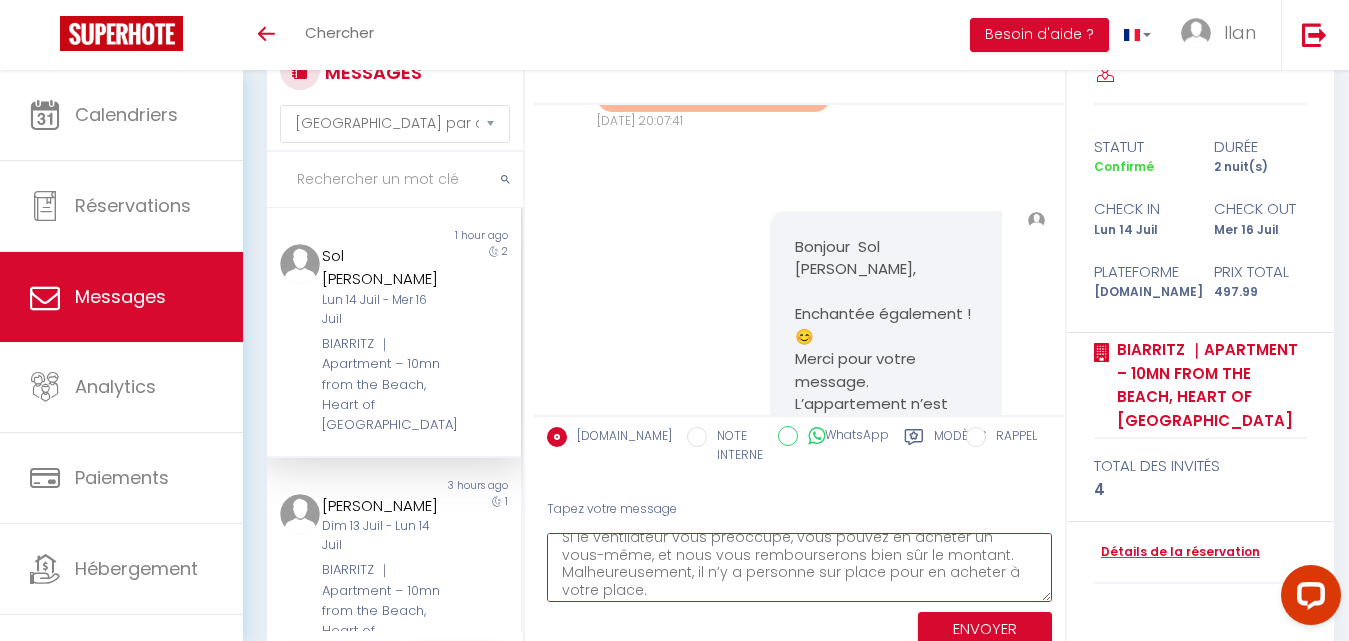 scroll, scrollTop: 117, scrollLeft: 0, axis: vertical 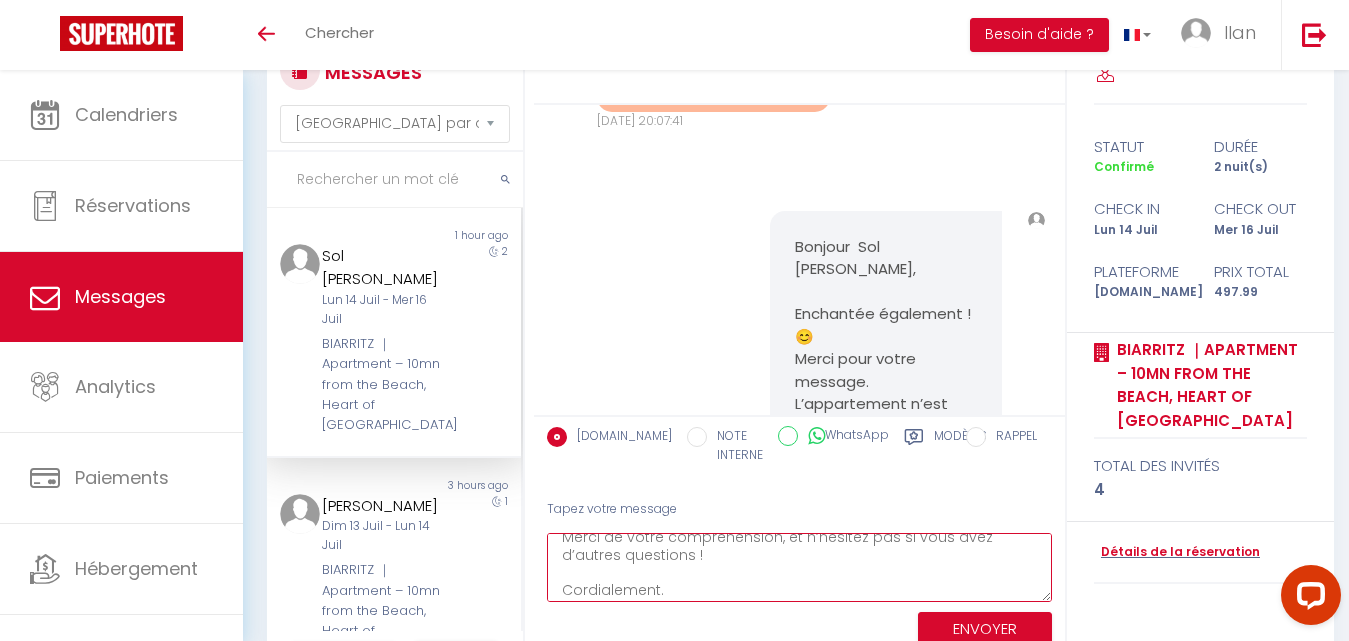 type on "Bonjour  Sol Esther,,
Si le ventilateur vous préoccupe, vous pouvez en acheter un vous-même, et nous vous rembourserons bien sûr le montant.
Malheureusement, il n’y a personne sur place pour en acheter à votre place.
Merci de votre compréhension, et n’hésitez pas si vous avez d’autres questions !
Cordialement." 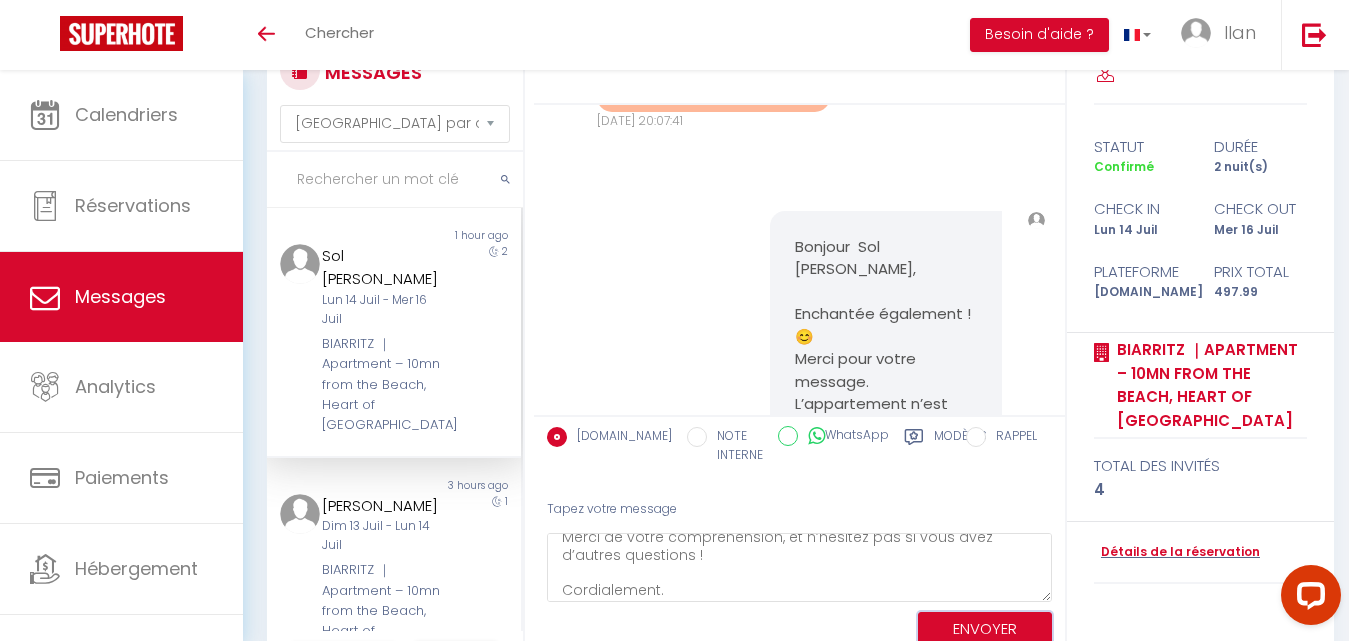 click on "ENVOYER" at bounding box center (985, 629) 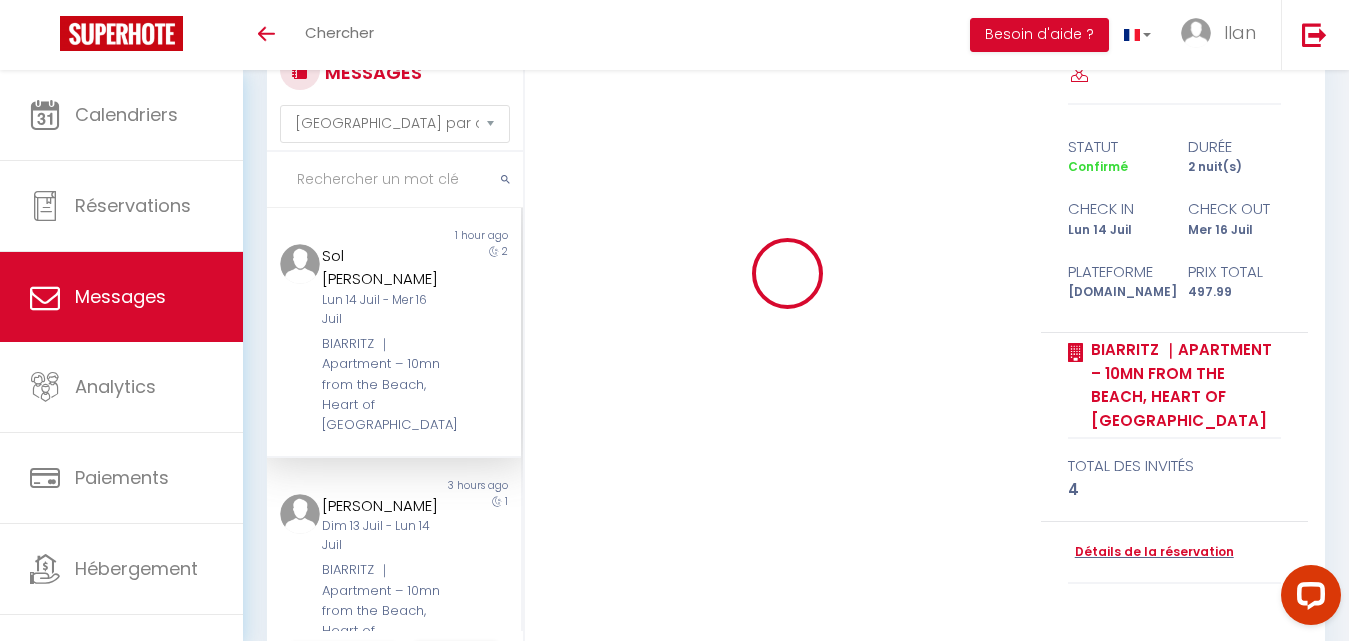 type 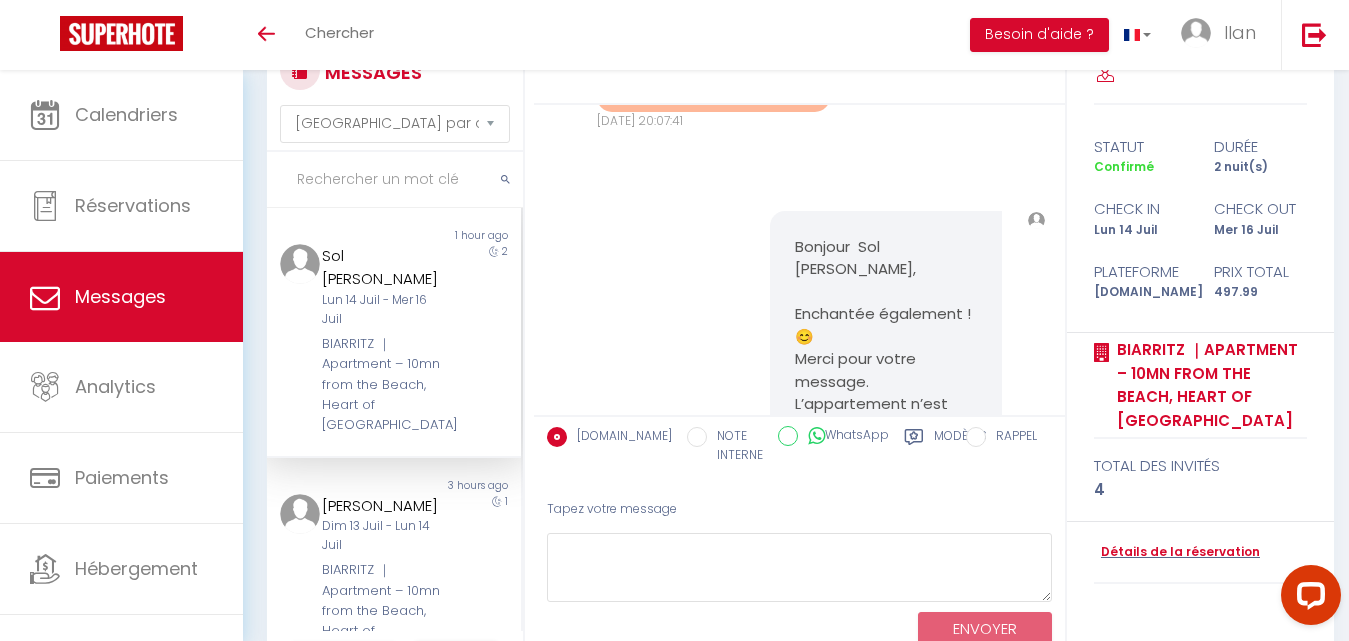 scroll, scrollTop: 4048, scrollLeft: 0, axis: vertical 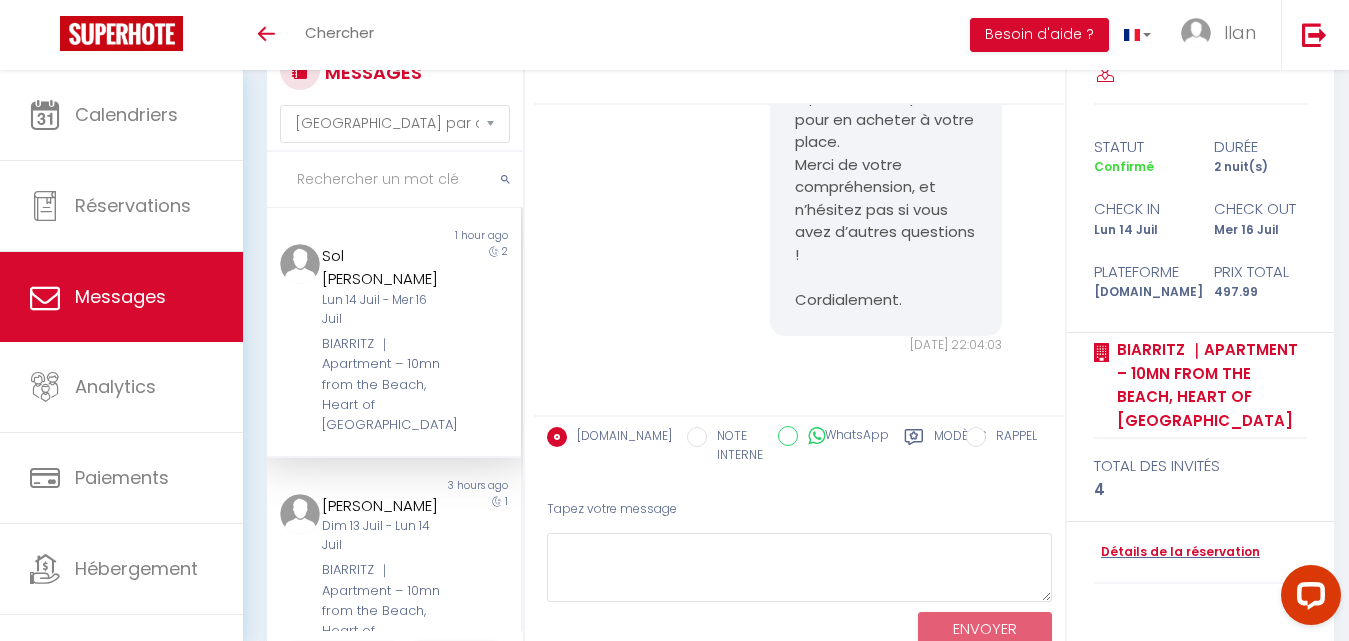 click on "Bonjour  Sol Esther,,
Si le ventilateur vous préoccupe, vous pouvez en acheter un vous-même, et nous vous rembourserons bien sûr le montant.
Malheureusement, il n’y a personne sur place pour en acheter à votre place.
Merci de votre compréhension, et n’hésitez pas si vous avez d’autres questions !
Cordialement.   Dim 13 Juil. 2025 - 22:04:03" at bounding box center [886, 95] 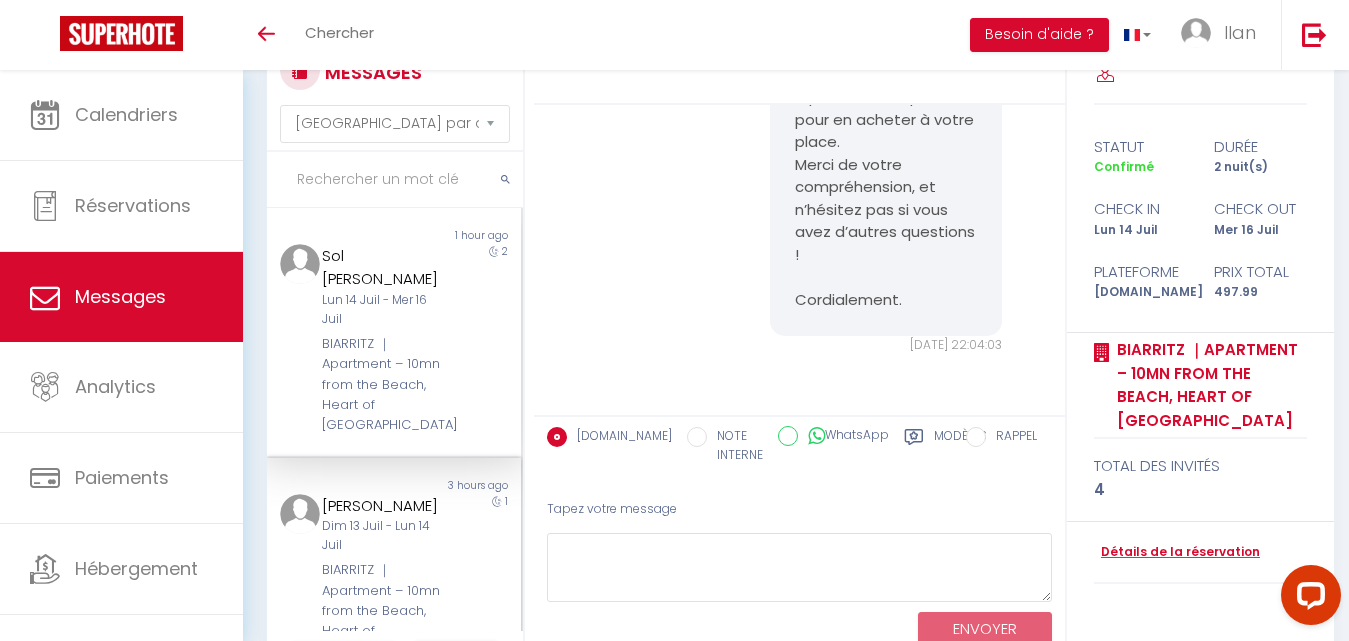 click on "[PERSON_NAME]" at bounding box center [383, 506] 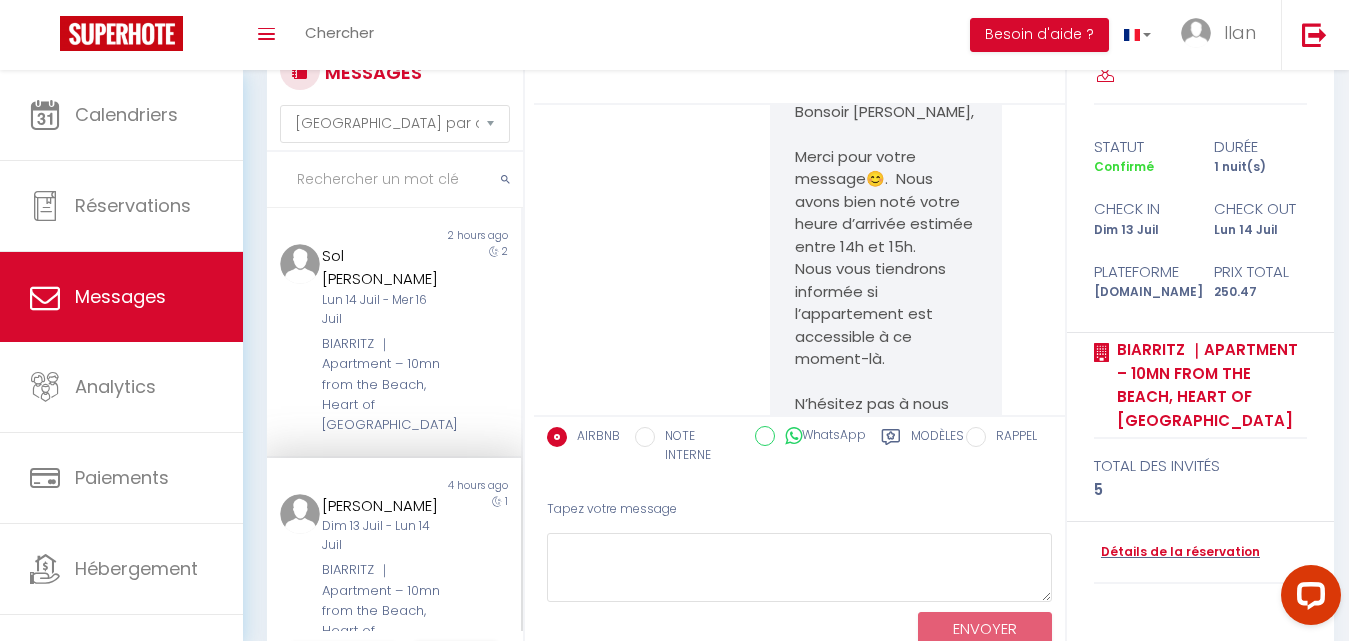 scroll, scrollTop: 17905, scrollLeft: 0, axis: vertical 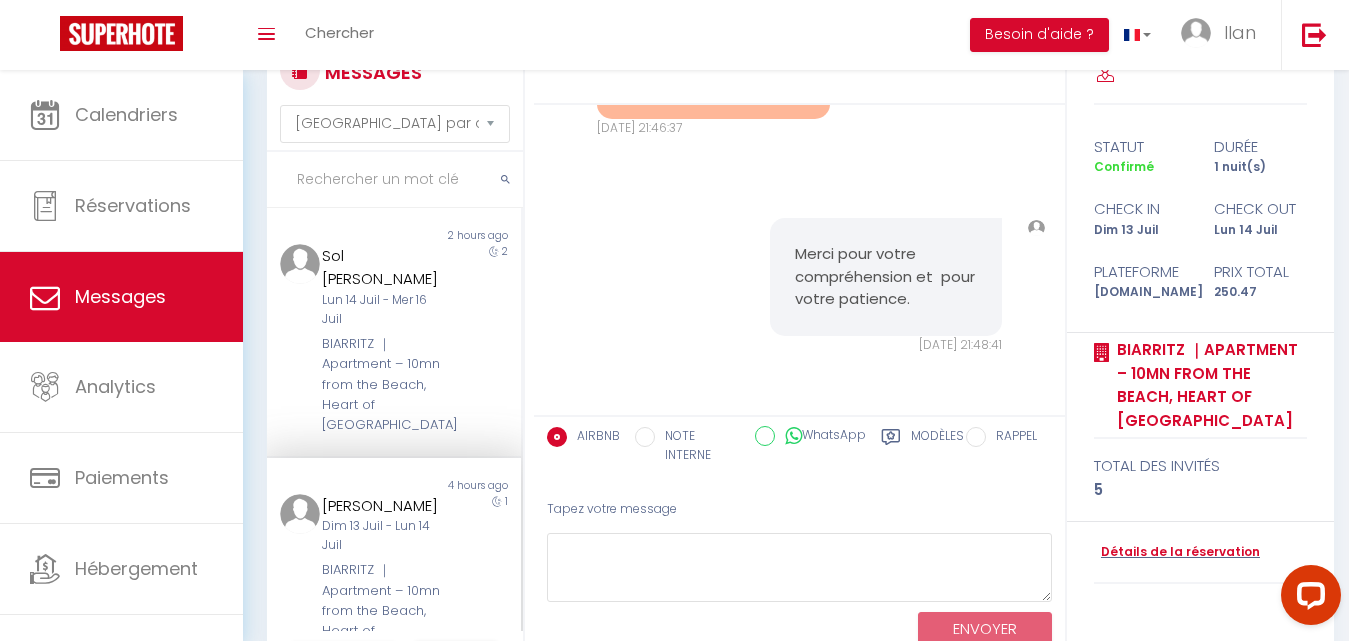 drag, startPoint x: 906, startPoint y: 220, endPoint x: 781, endPoint y: 168, distance: 135.38464 